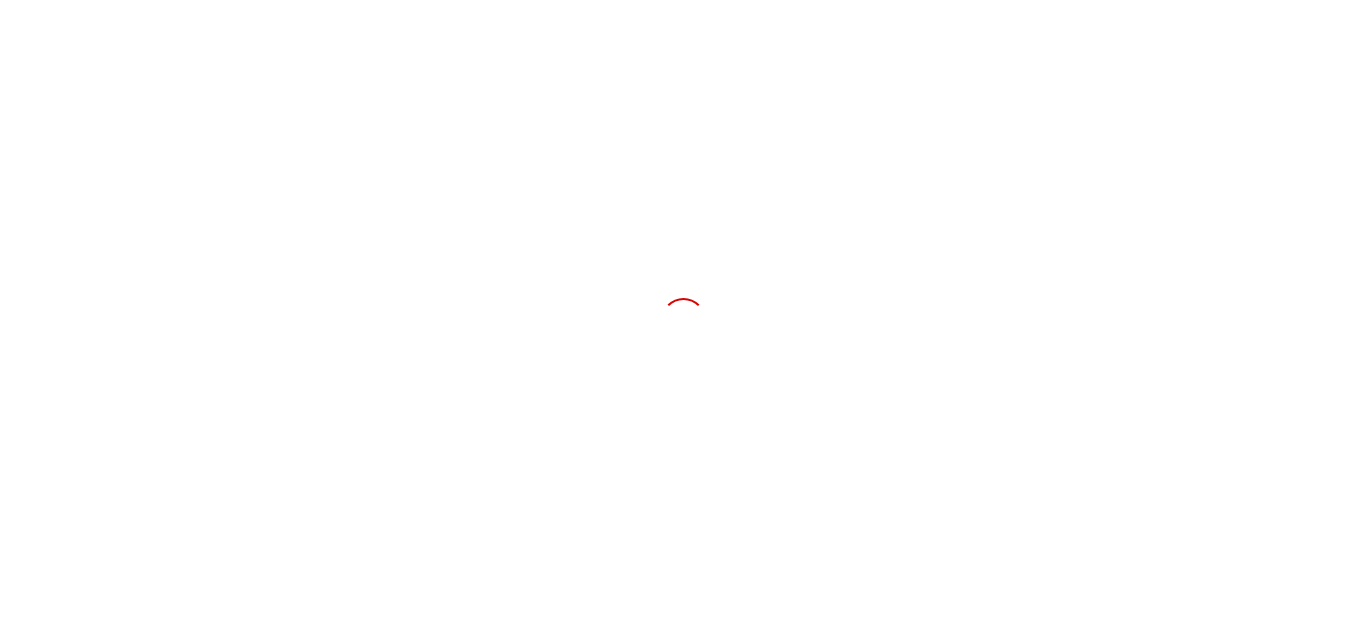 scroll, scrollTop: 0, scrollLeft: 0, axis: both 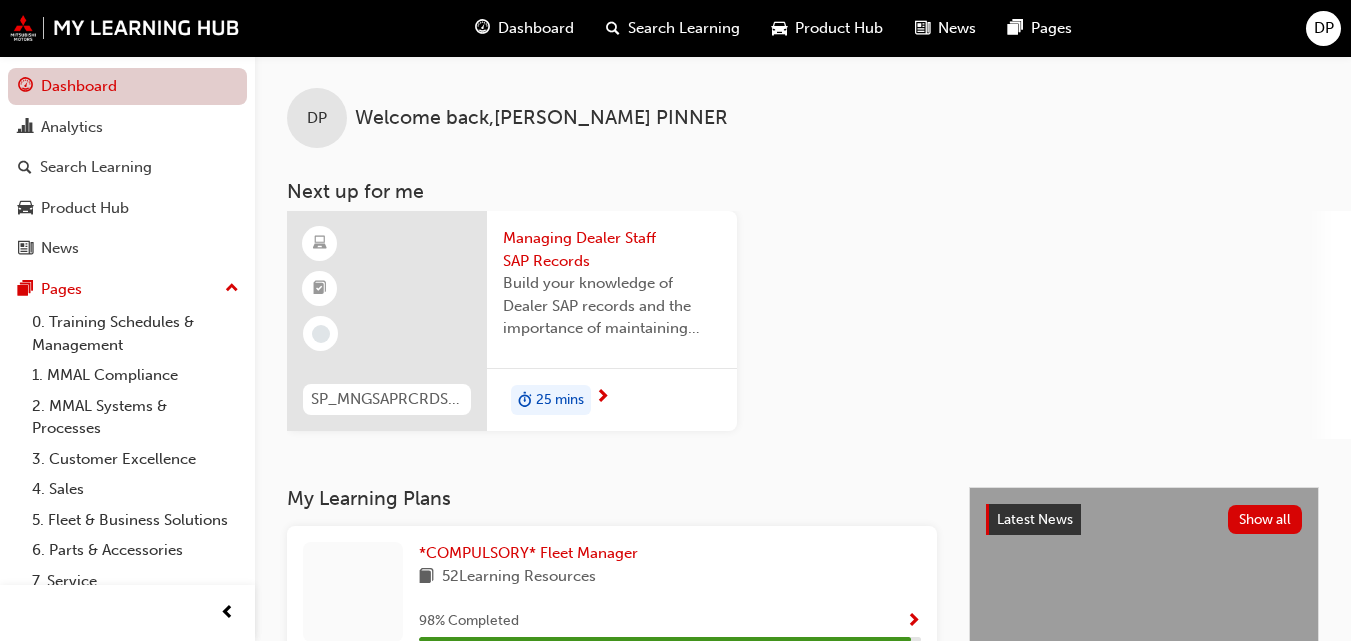 click on "Dashboard" at bounding box center (127, 86) 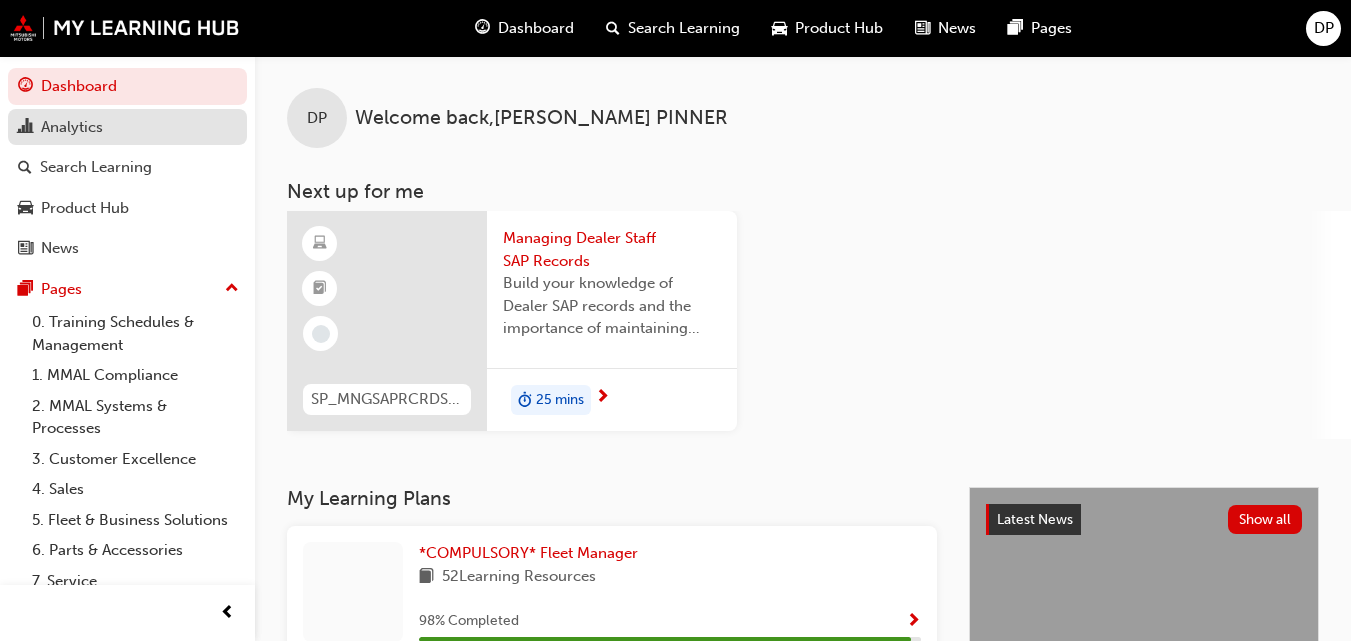 click on "Analytics" at bounding box center [72, 127] 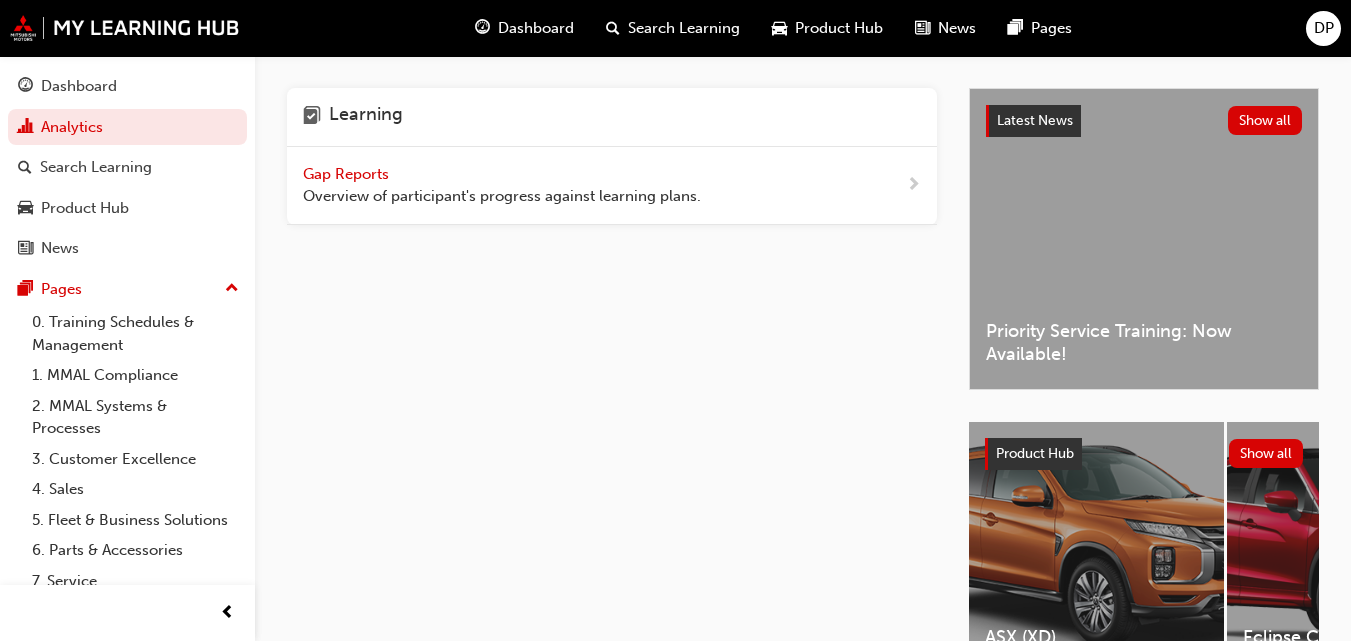 click on "Gap Reports" at bounding box center (348, 174) 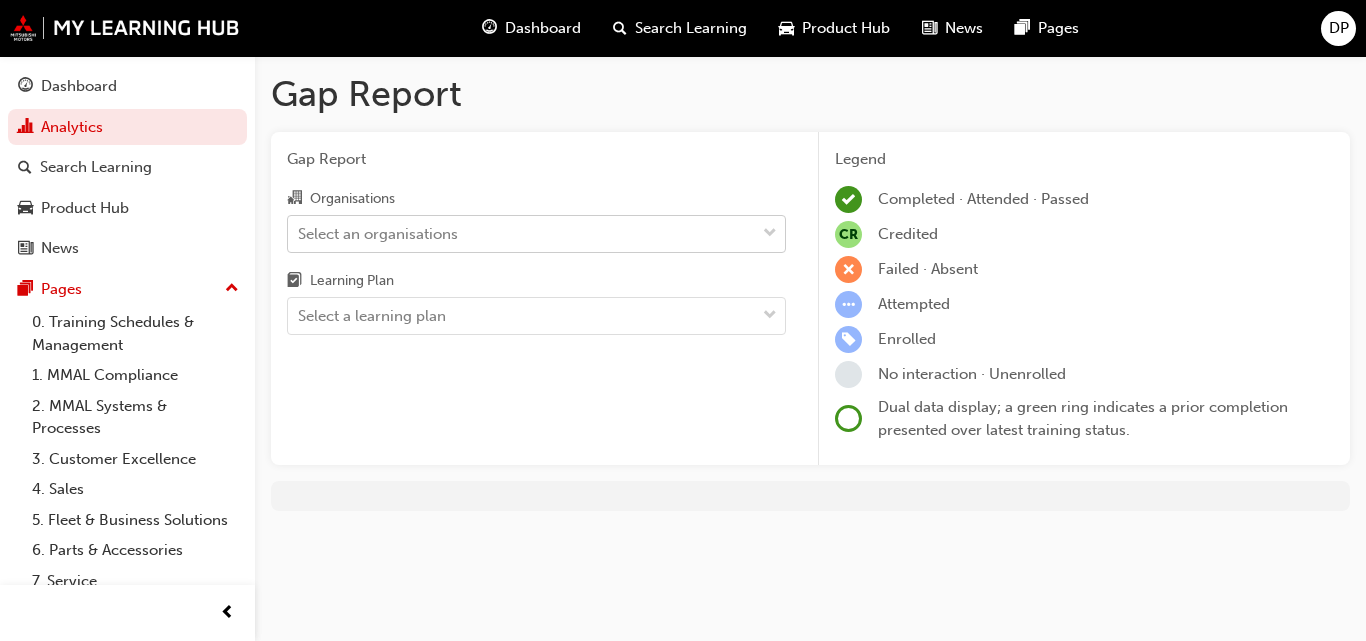 click on "Select an organisations" at bounding box center (378, 233) 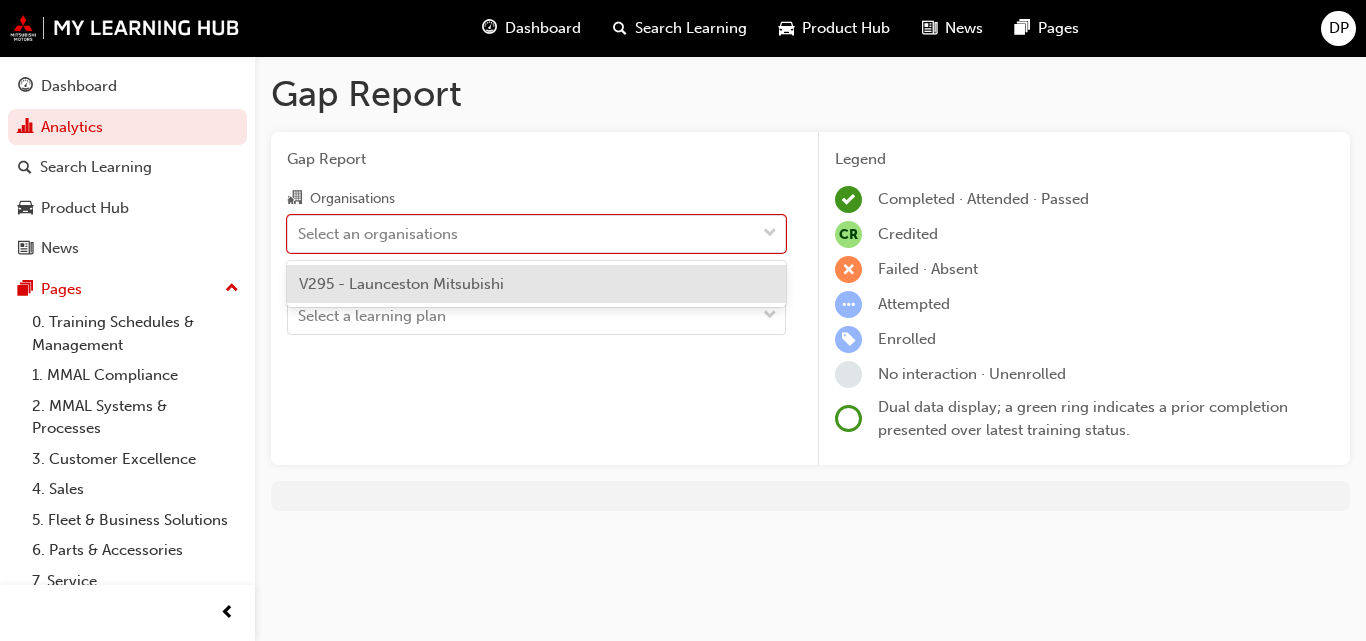 click on "V295 - Launceston Mitsubishi" at bounding box center [536, 284] 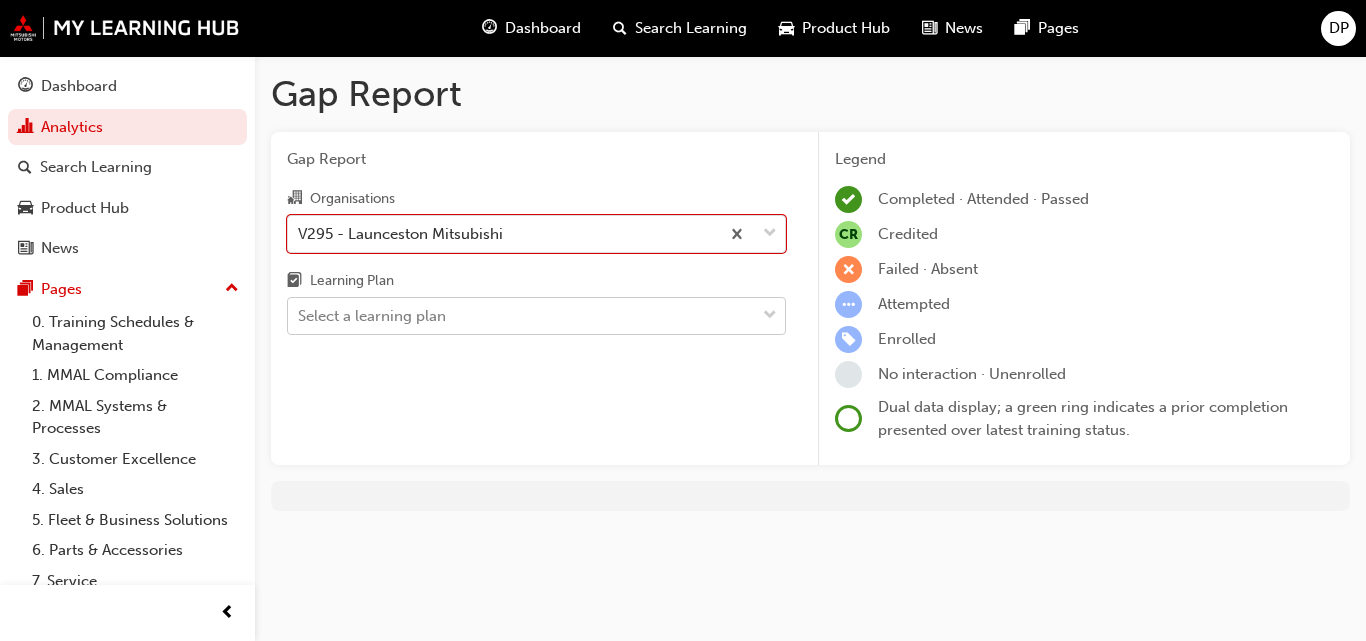 click on "Select a learning plan" at bounding box center (372, 316) 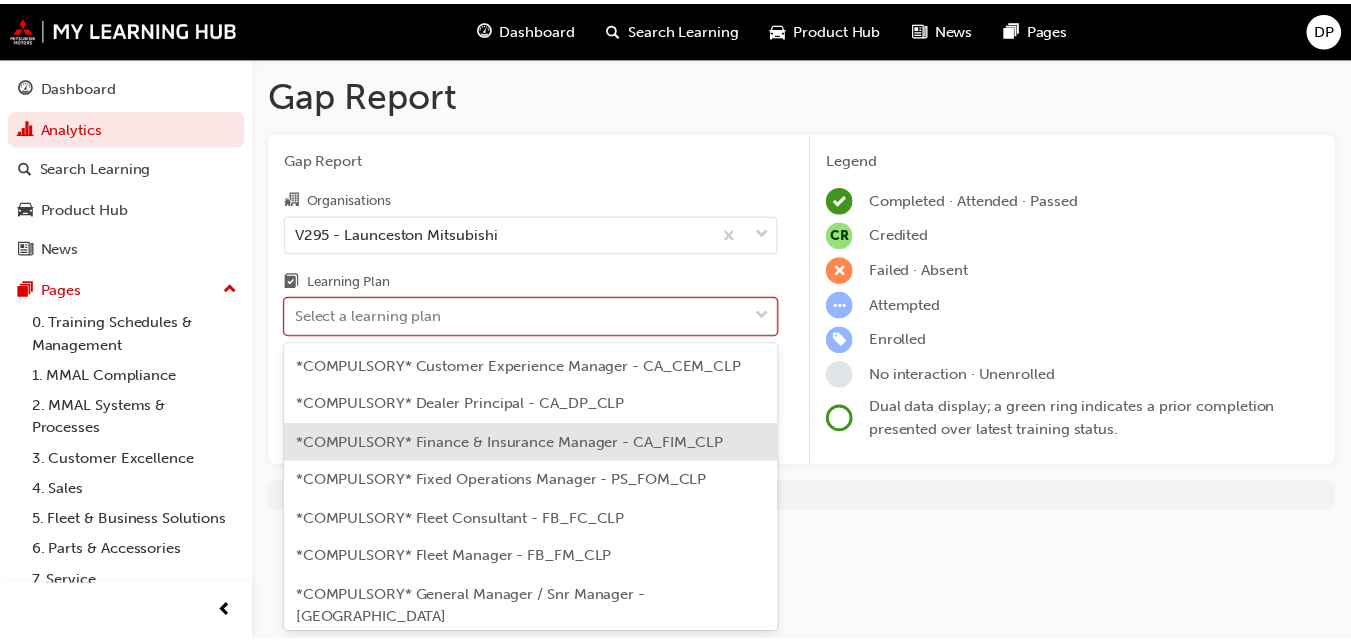 scroll, scrollTop: 0, scrollLeft: 0, axis: both 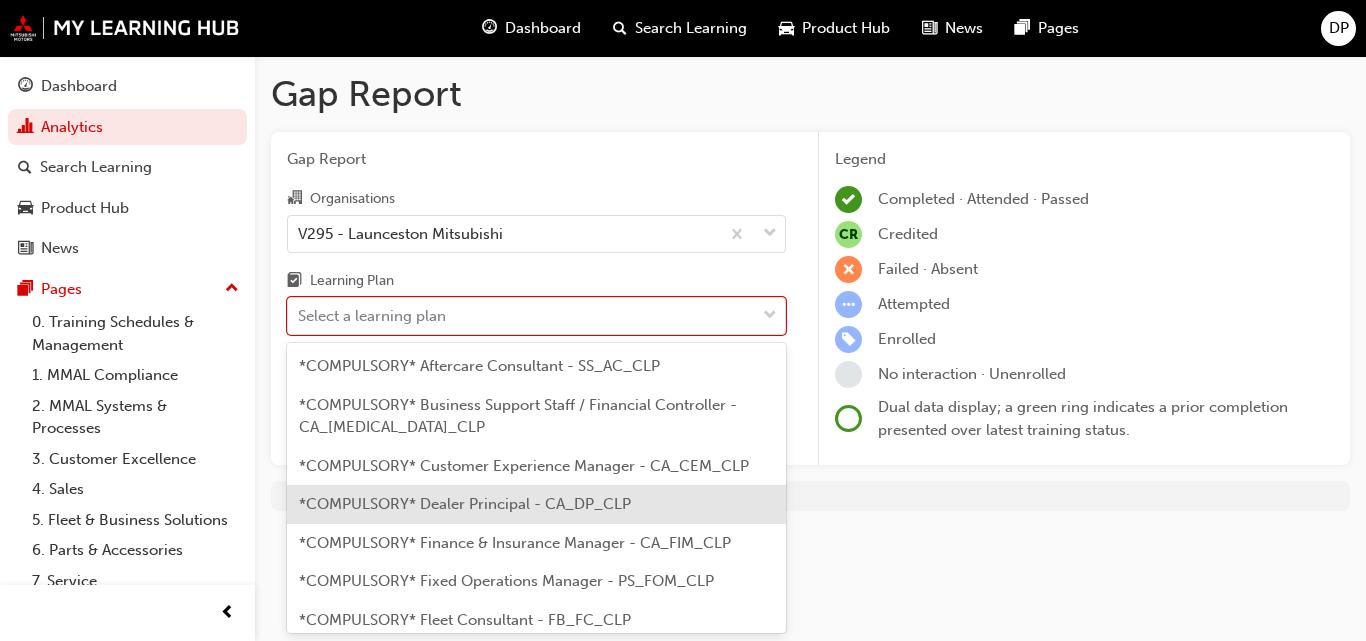 click on "*COMPULSORY* Dealer Principal - CA_DP_CLP" at bounding box center (465, 504) 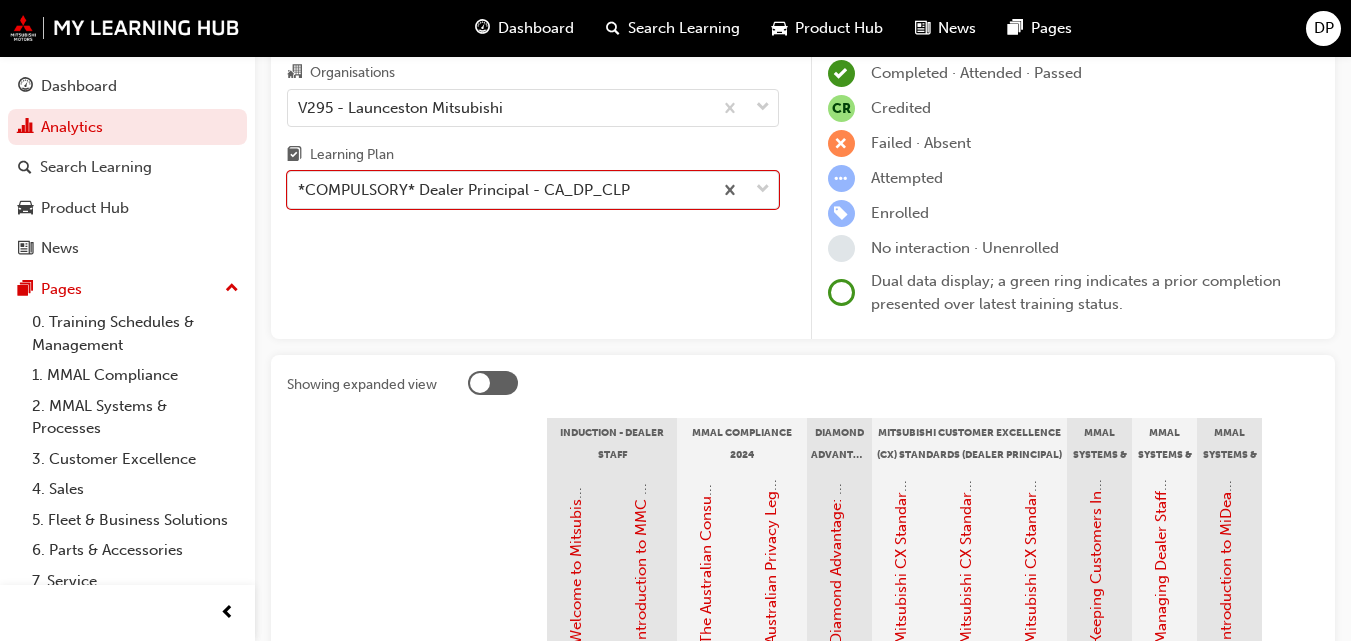 scroll, scrollTop: 0, scrollLeft: 0, axis: both 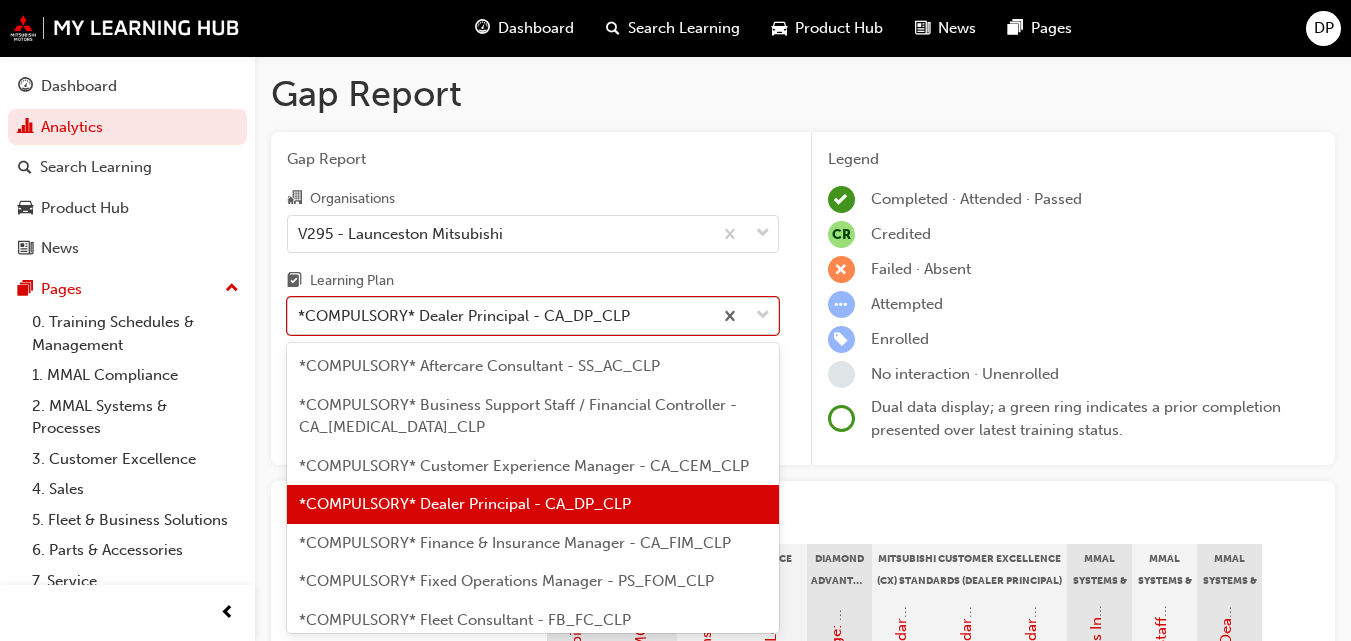 click on "*COMPULSORY* Dealer Principal - CA_DP_CLP" at bounding box center [464, 316] 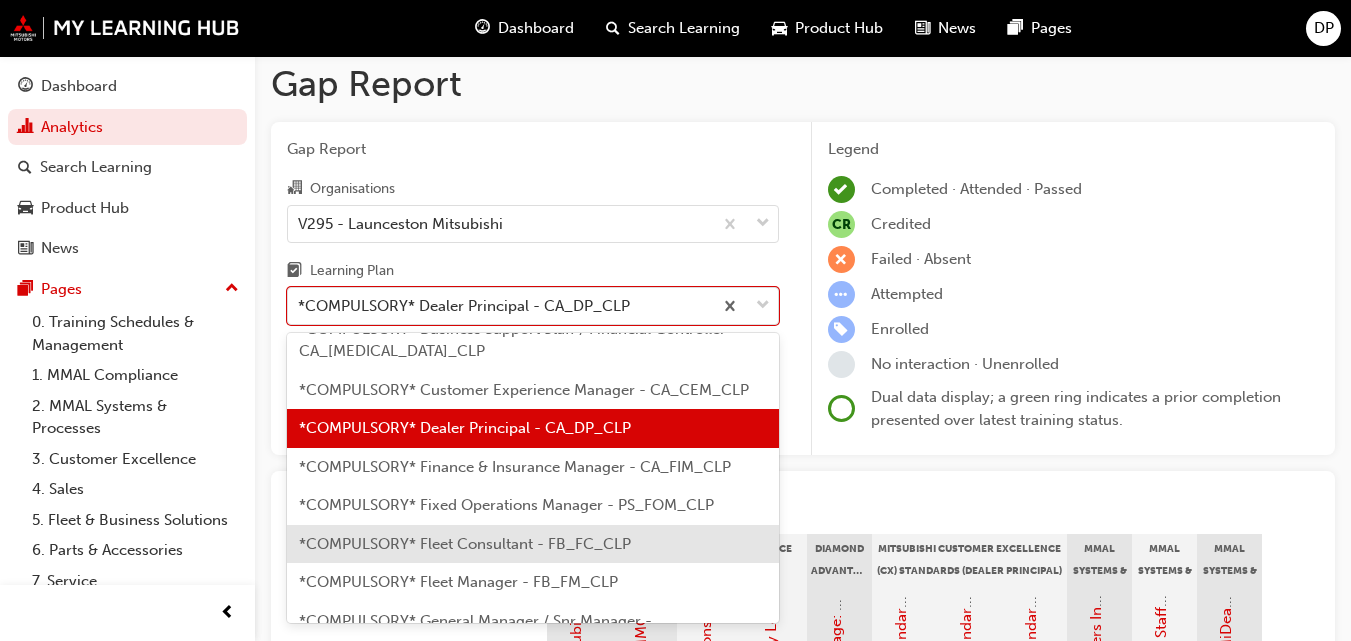 scroll, scrollTop: 100, scrollLeft: 0, axis: vertical 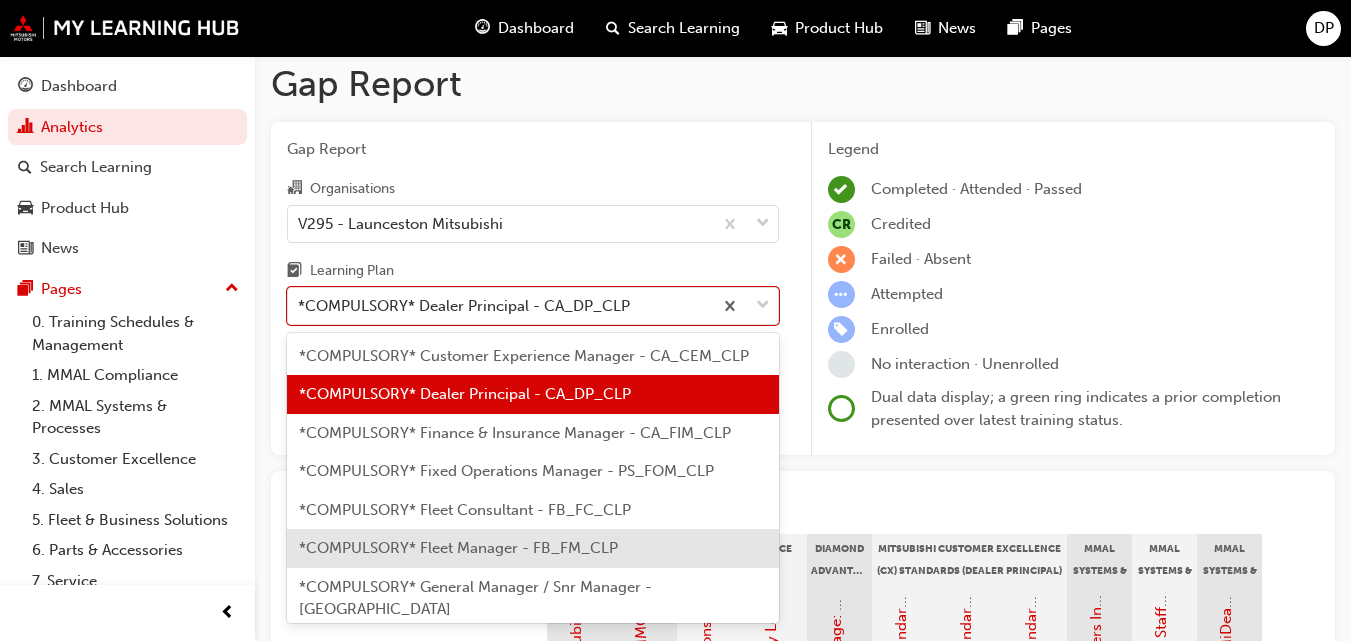 click on "*COMPULSORY* Fleet Manager - FB_FM_CLP" at bounding box center [458, 548] 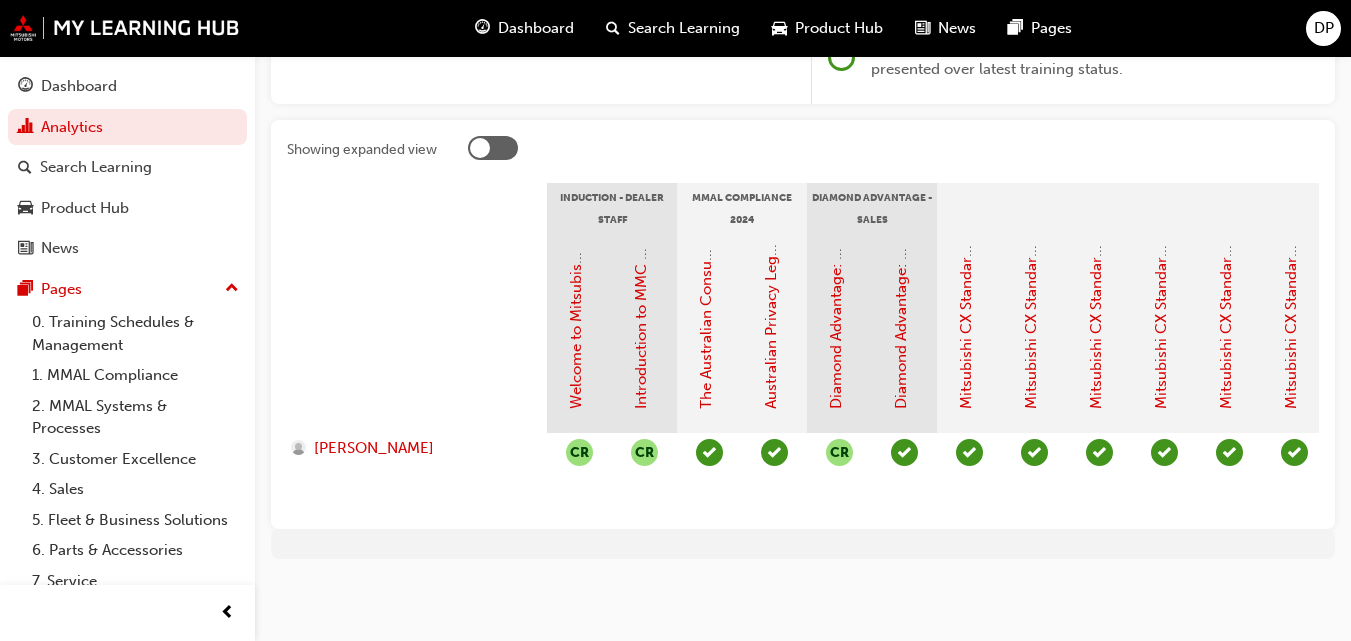 scroll, scrollTop: 376, scrollLeft: 0, axis: vertical 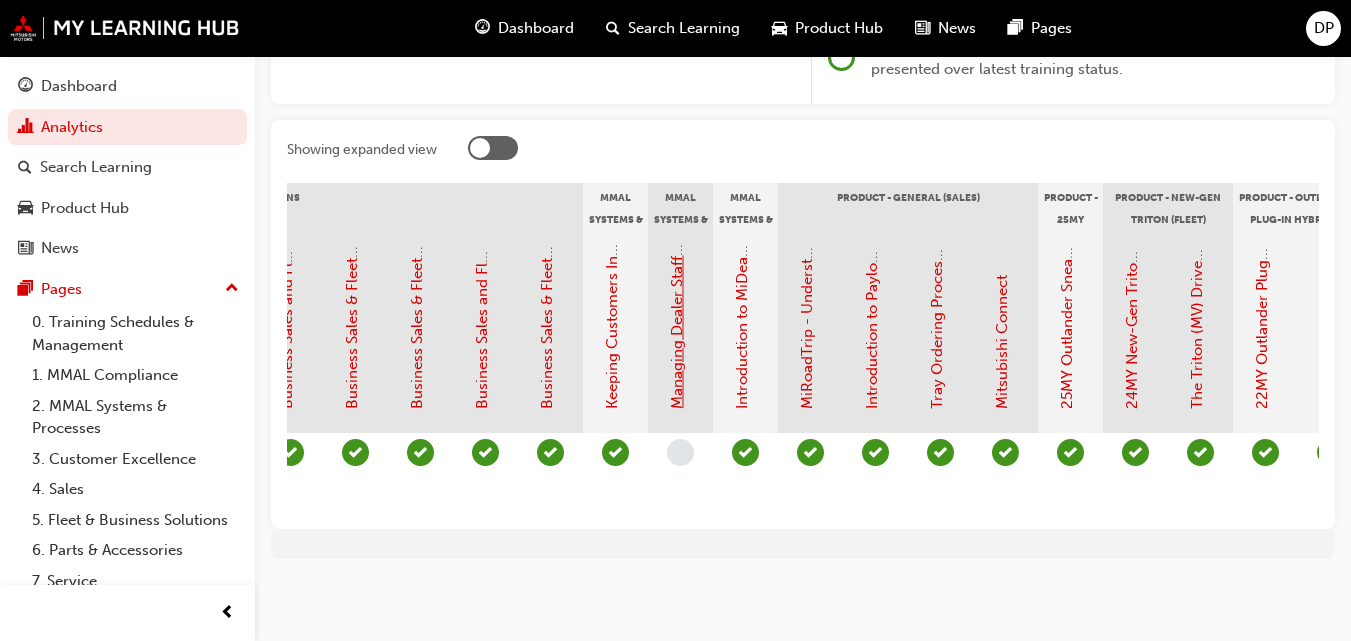 click on "Managing Dealer Staff SAP Records" at bounding box center (677, 287) 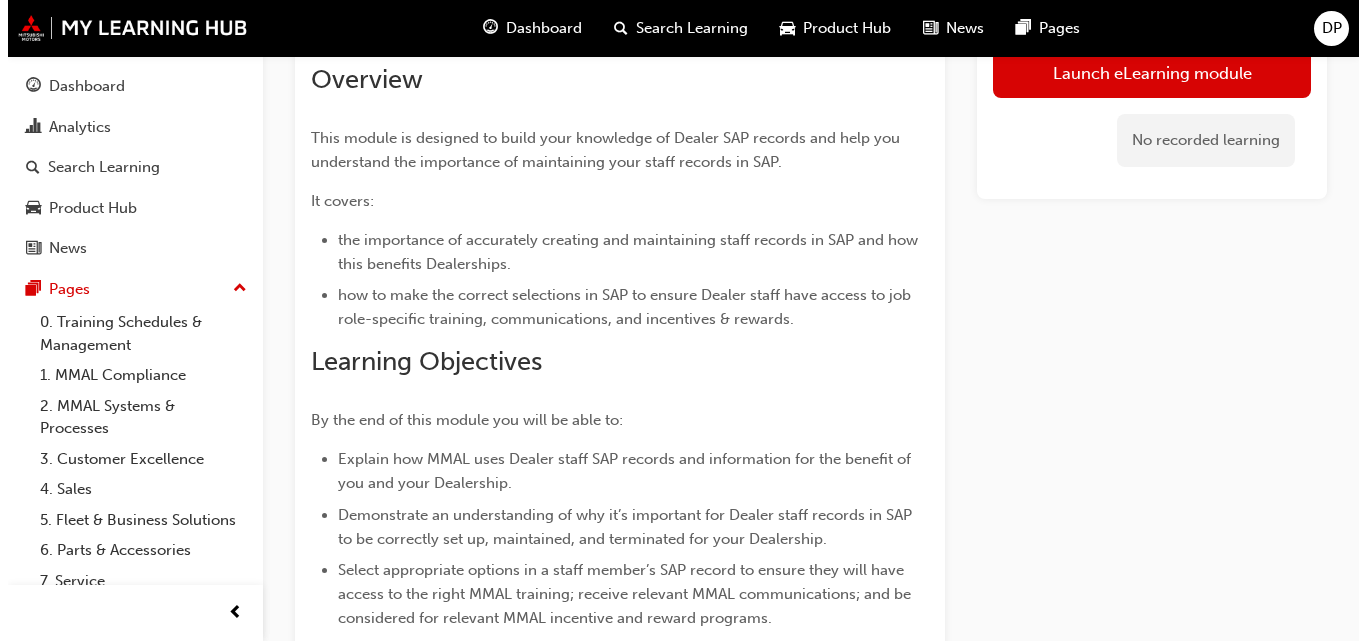 scroll, scrollTop: 0, scrollLeft: 0, axis: both 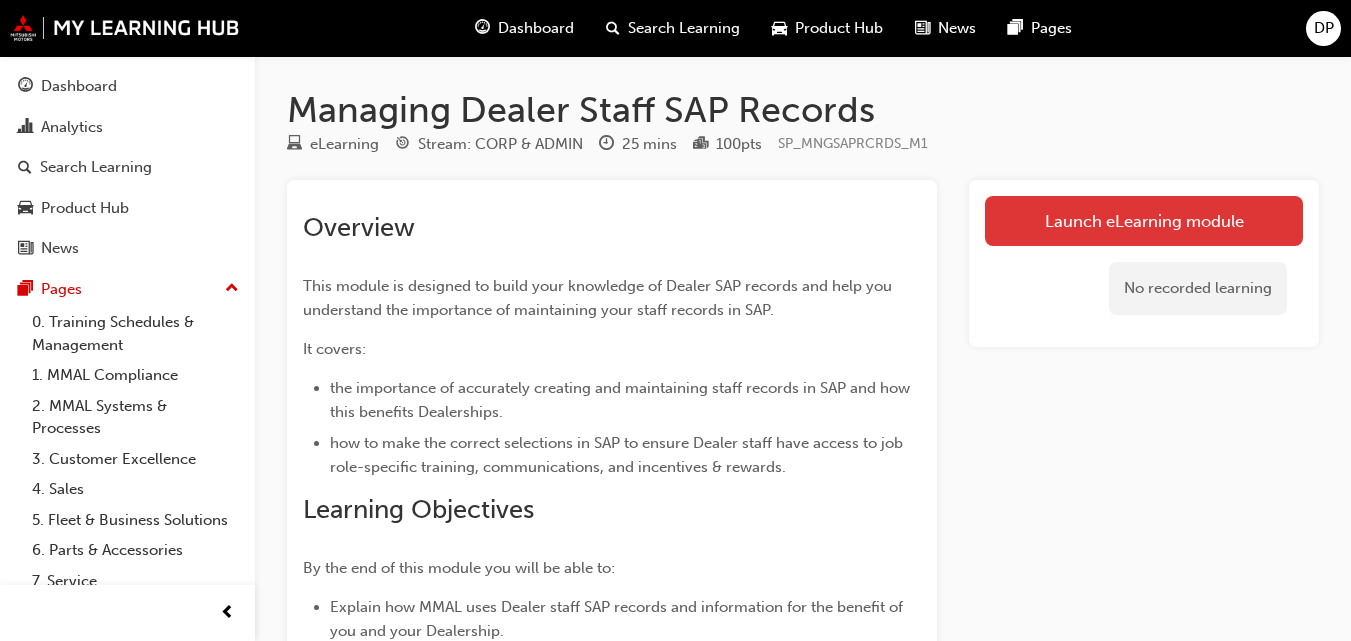 click on "Launch eLearning module" at bounding box center (1144, 221) 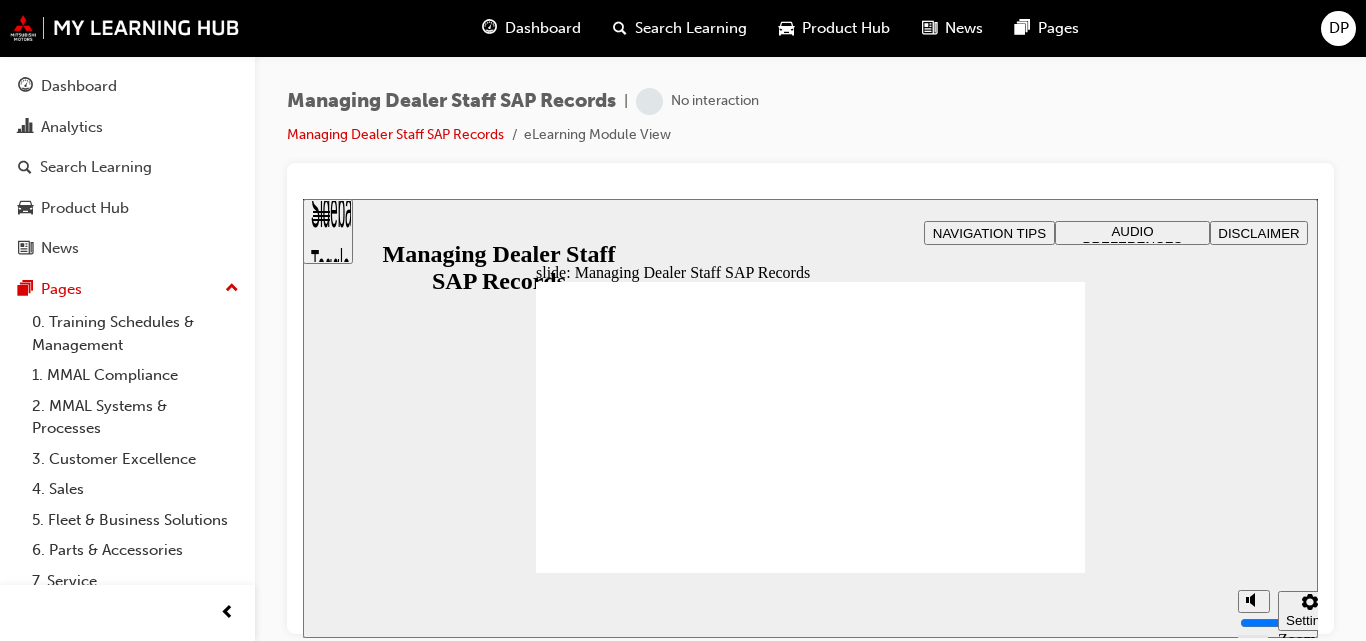 scroll, scrollTop: 0, scrollLeft: 0, axis: both 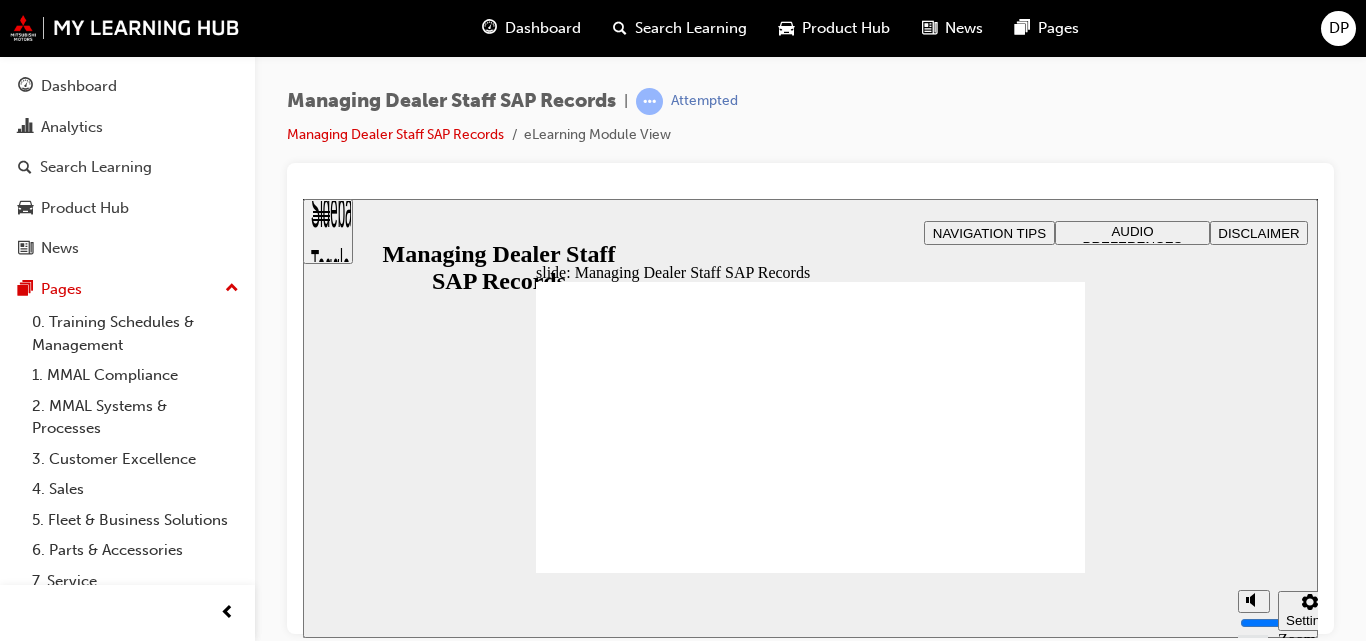 click 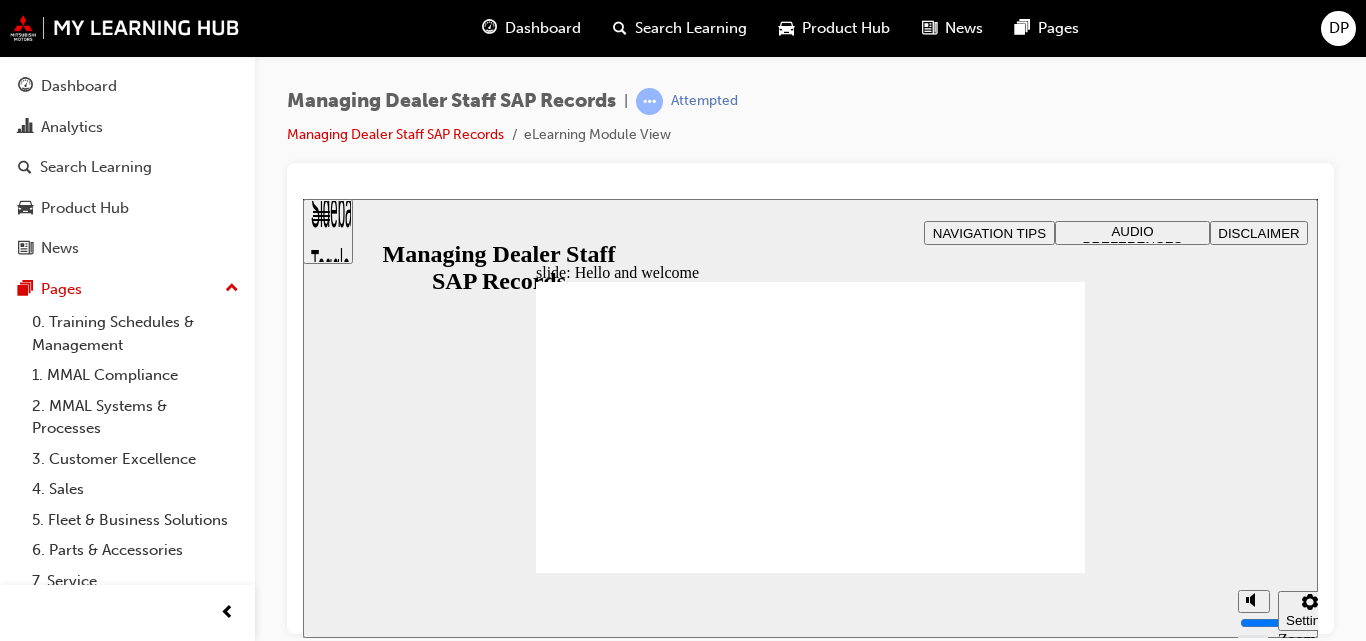 click 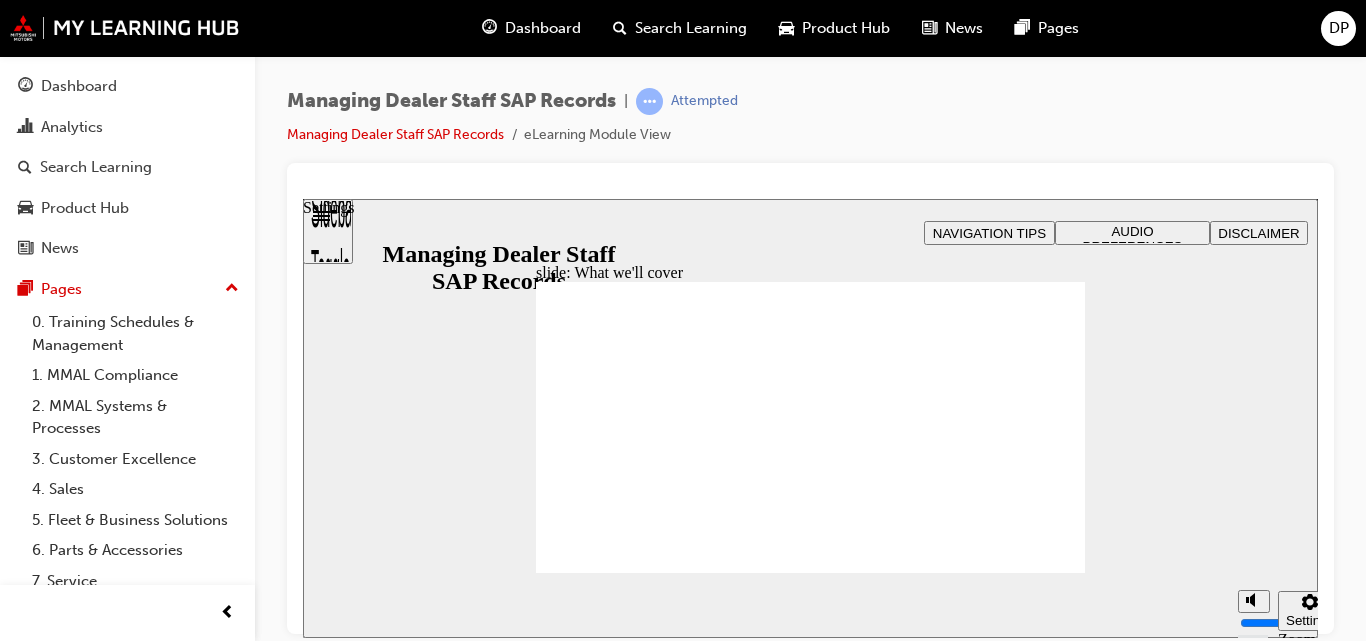 click on "Settings" at bounding box center [1310, 619] 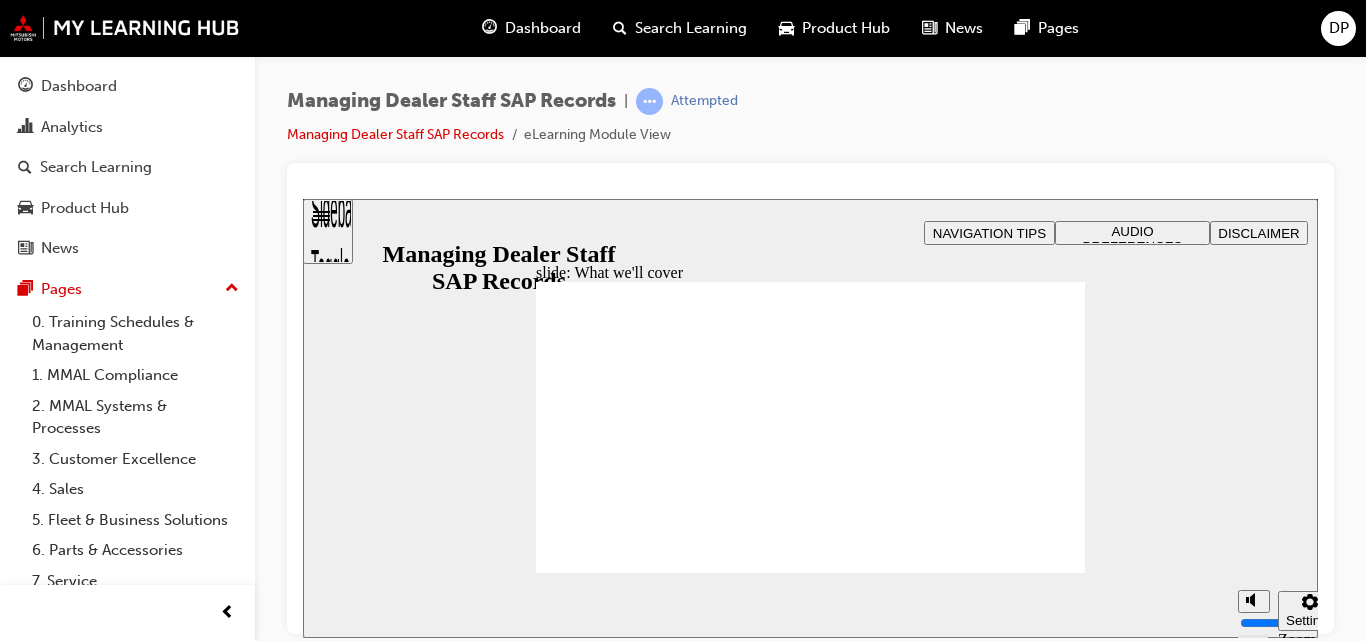 click on "Zoom to fit" at bounding box center (1293, 669) 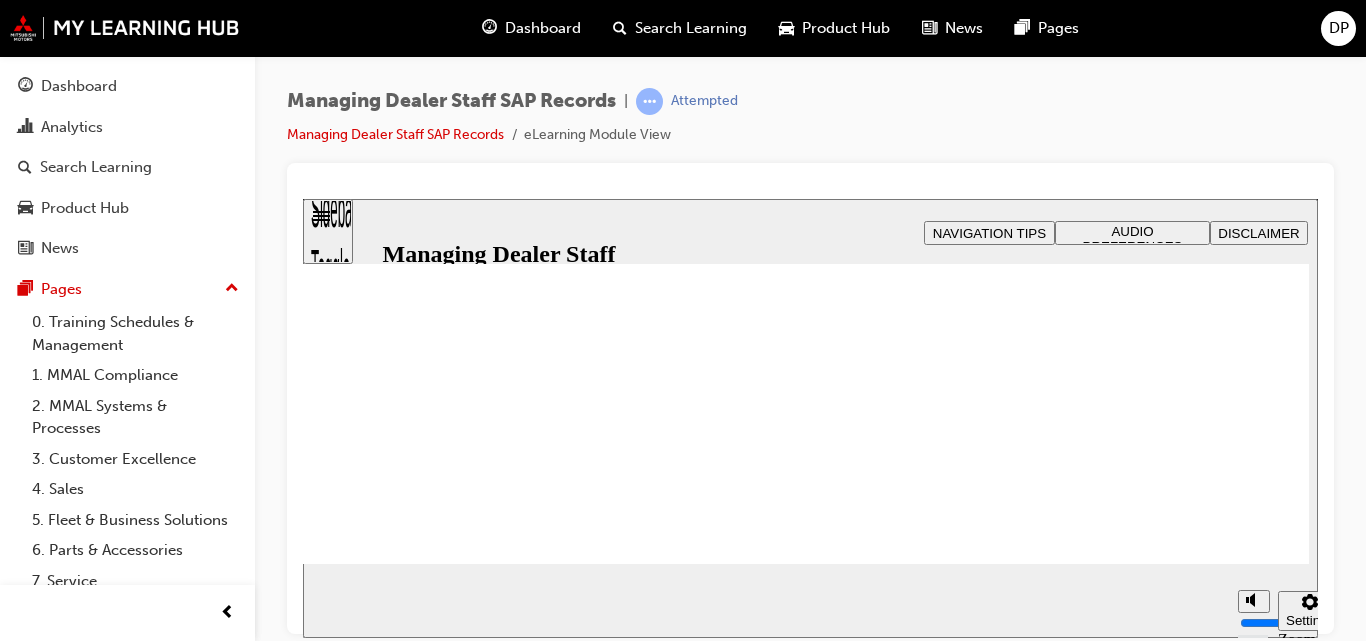 scroll, scrollTop: 0, scrollLeft: 0, axis: both 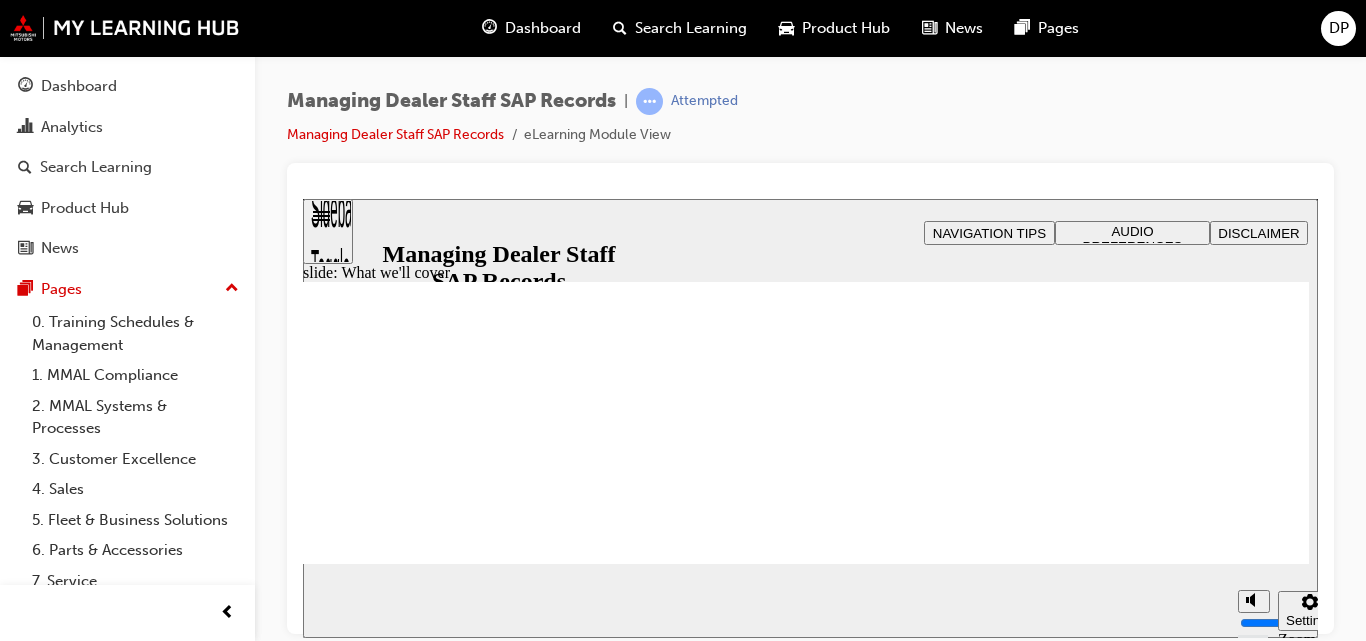 click 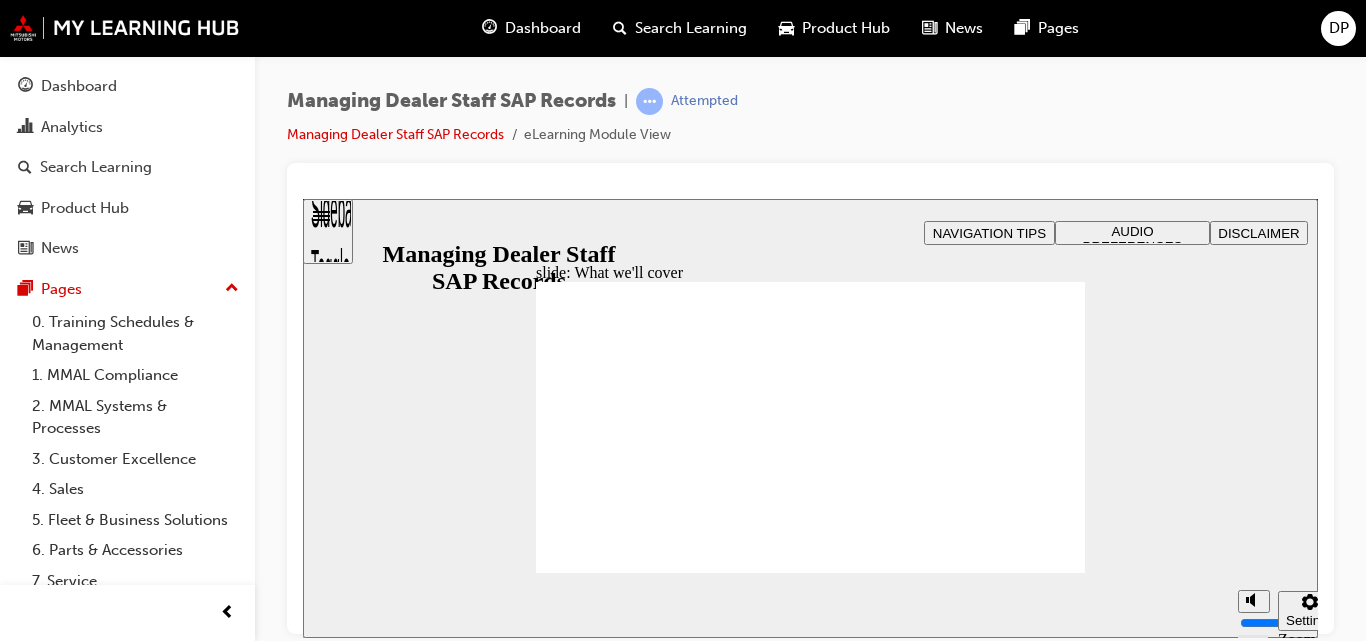 click on "slide: What we'll cover
Rectangle 1 Rectangle 3 What  we’ll cover This module has been created for Mitsubishi Dealer Staff Administrators, who can create and update Dealer staff SAP records. It focuses on:  The importance of accurately creating and maintaining staff records in SAP and how this benefits you and your Dealership.  How to make the correct selections in SAP to ensure you and your staff have access to job role-specific training, communications, incentives and rewards. Group  1 Oval 1 Process documentation covering how to create, maintain, and terminate staff SAP records is available for your reference in the Mitsubishi SAP Portal and MiDealer Assist. Tip: Rectangle 4  Click  Next  to continue. Oval 1 Rectangle 1      Back Line 1 Next Parallelogram 2 Parallelogram 1 This module has been created for Mitsubishi Dealer Staff Administrators,  who can create and update Dealer staff SAP records. It focuses on:  incentives and rewards. What  we’ll cover      Back" at bounding box center [810, 417] 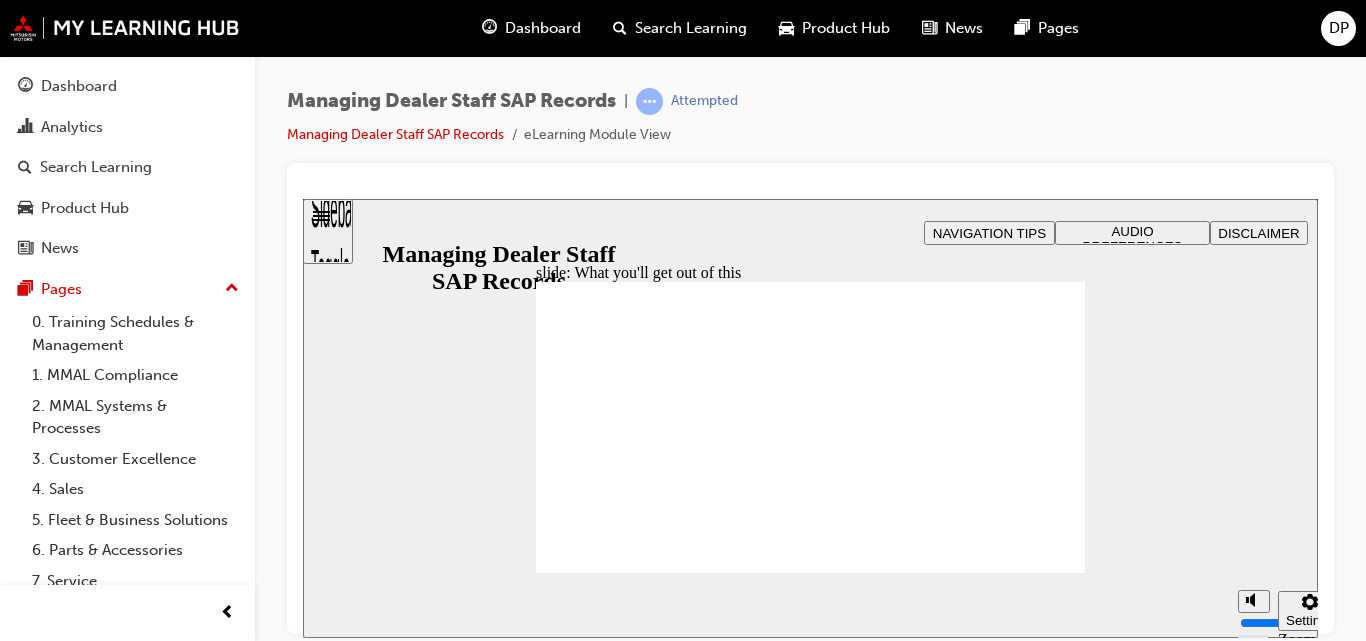 click 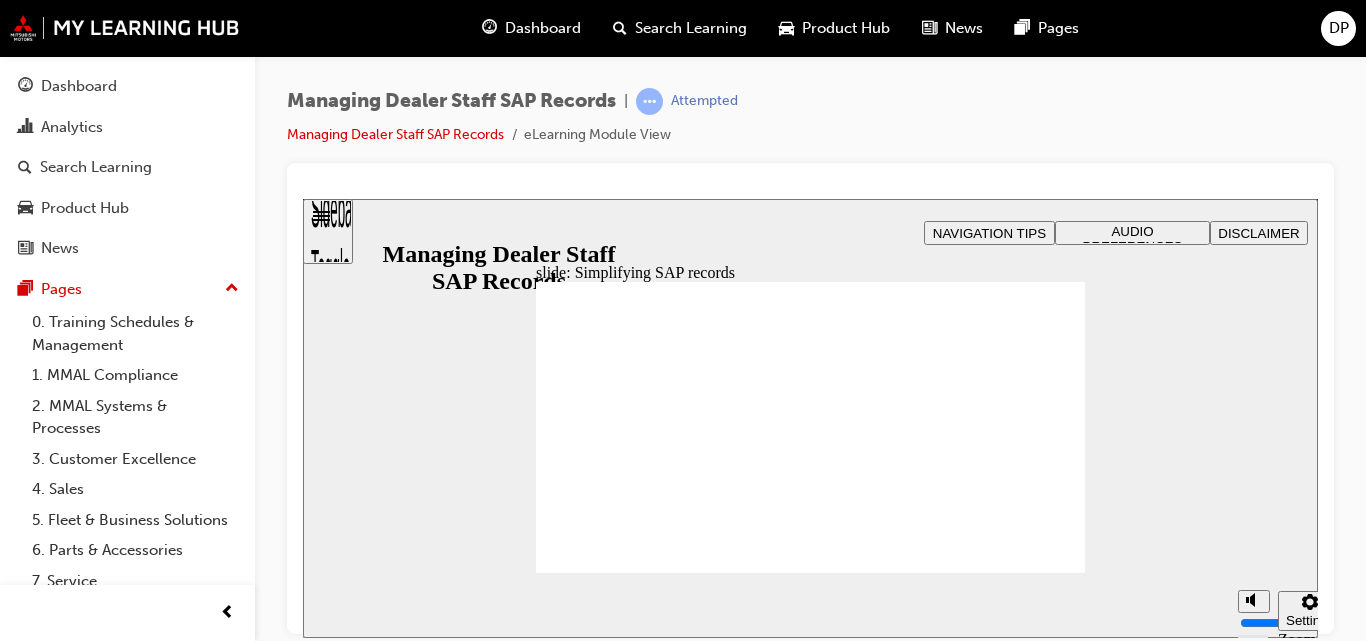 click 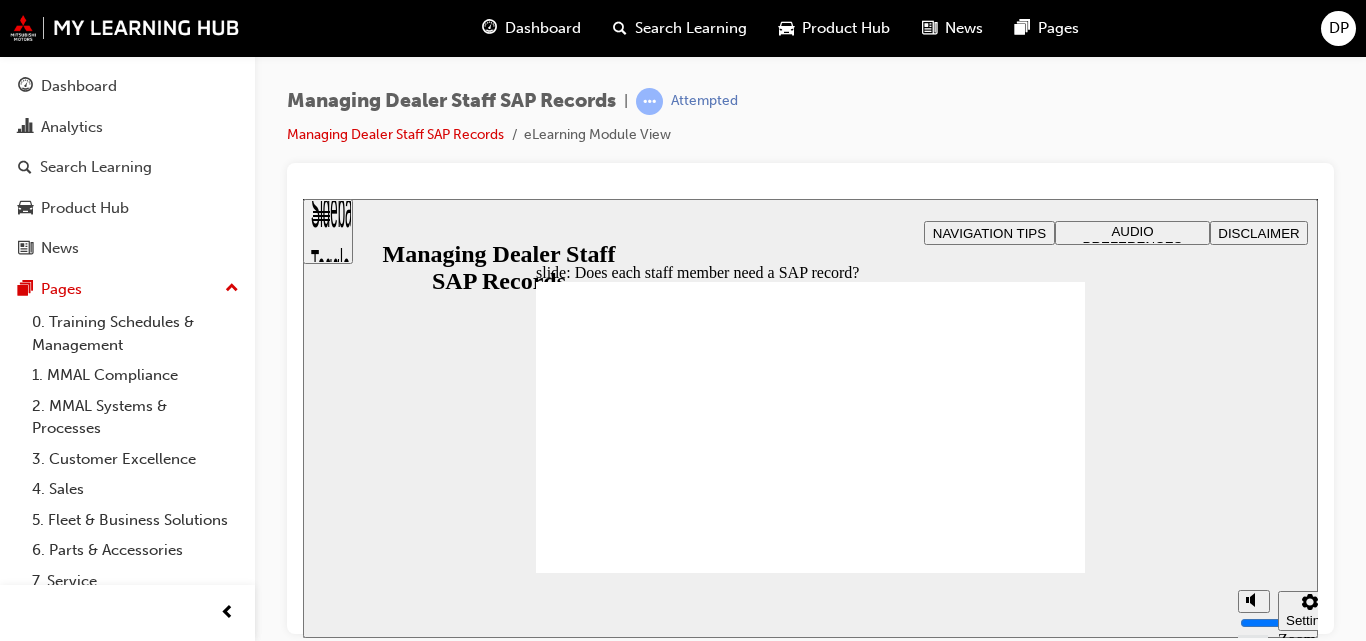 click 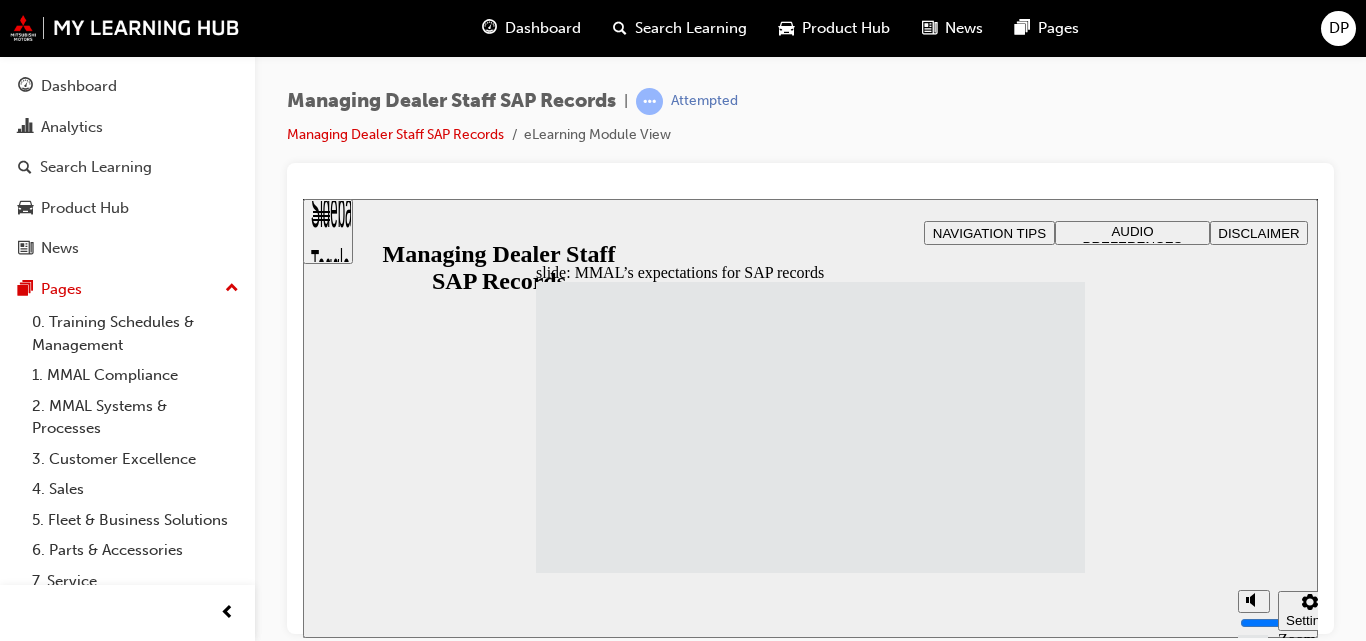 click 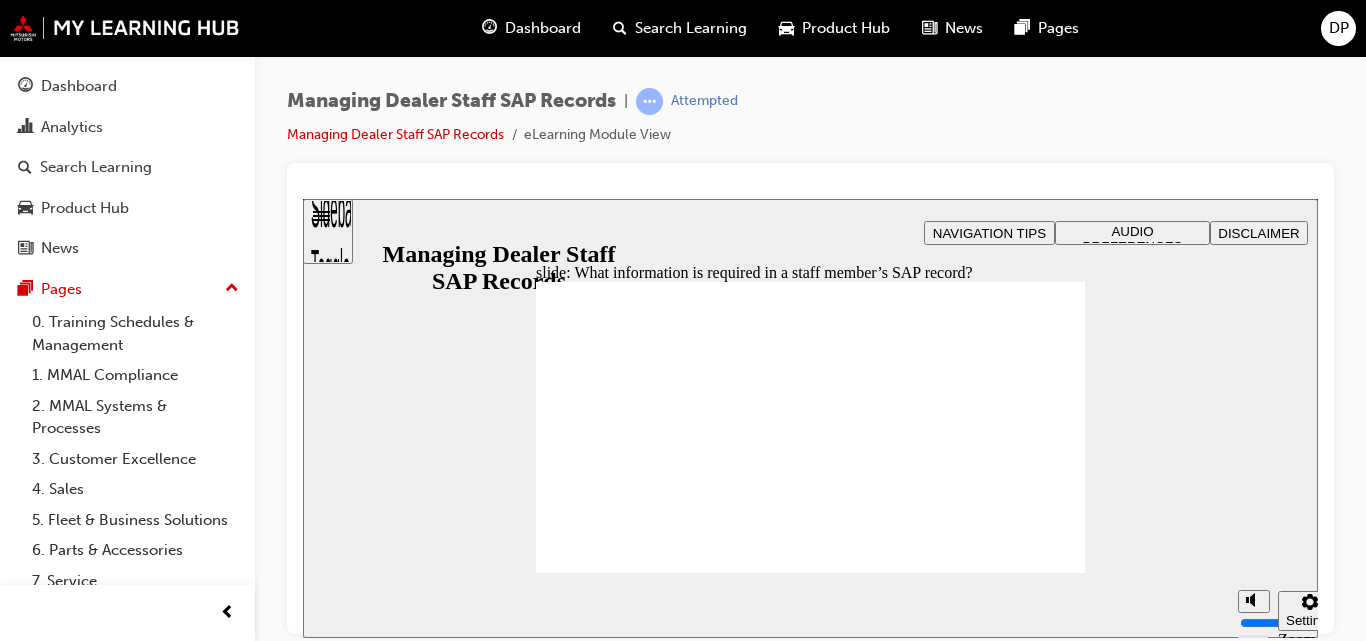 click 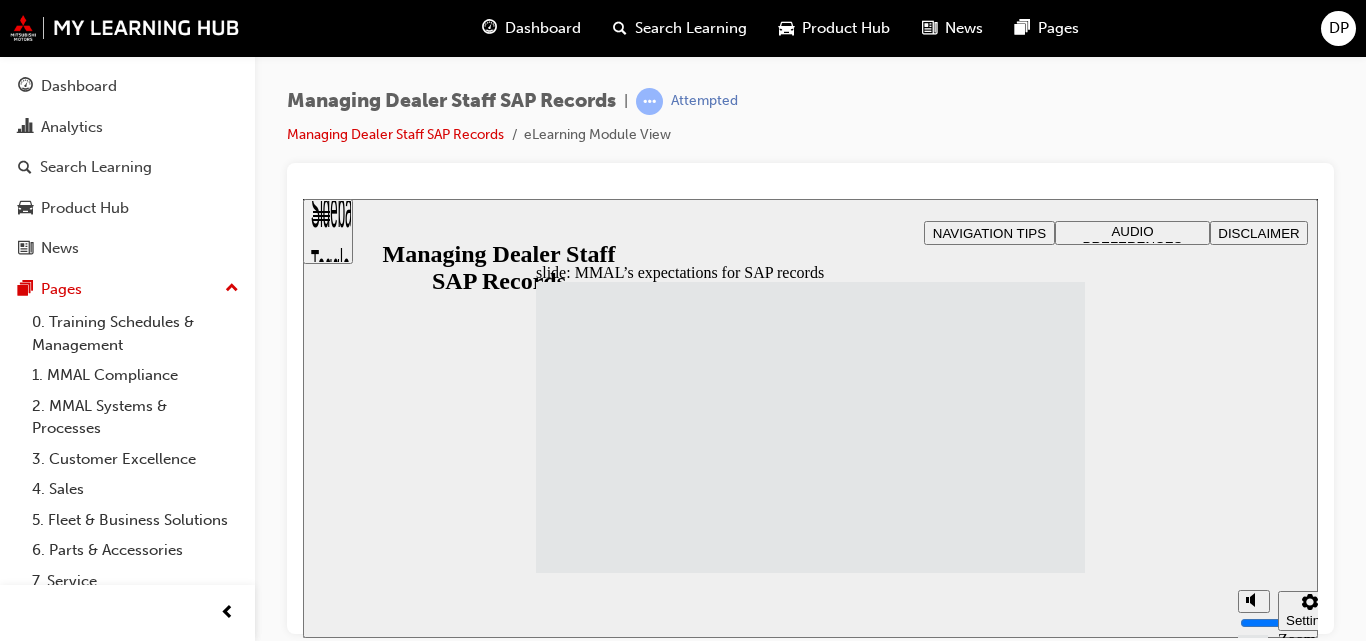 click 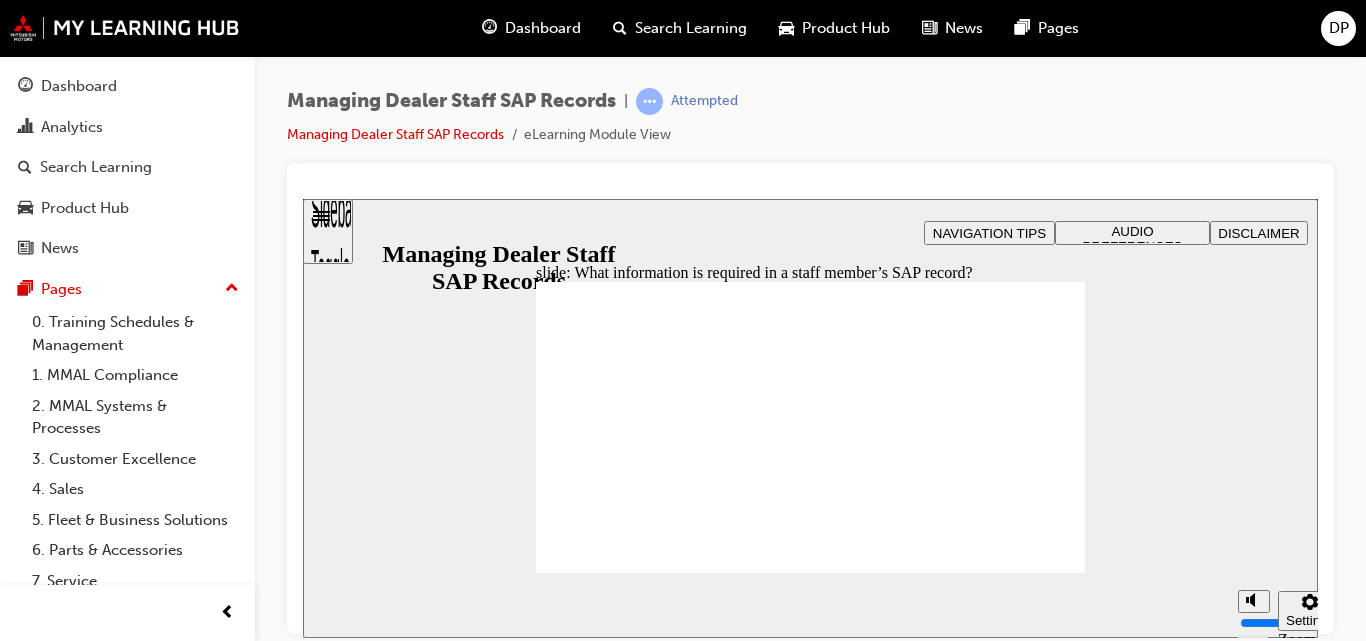 click 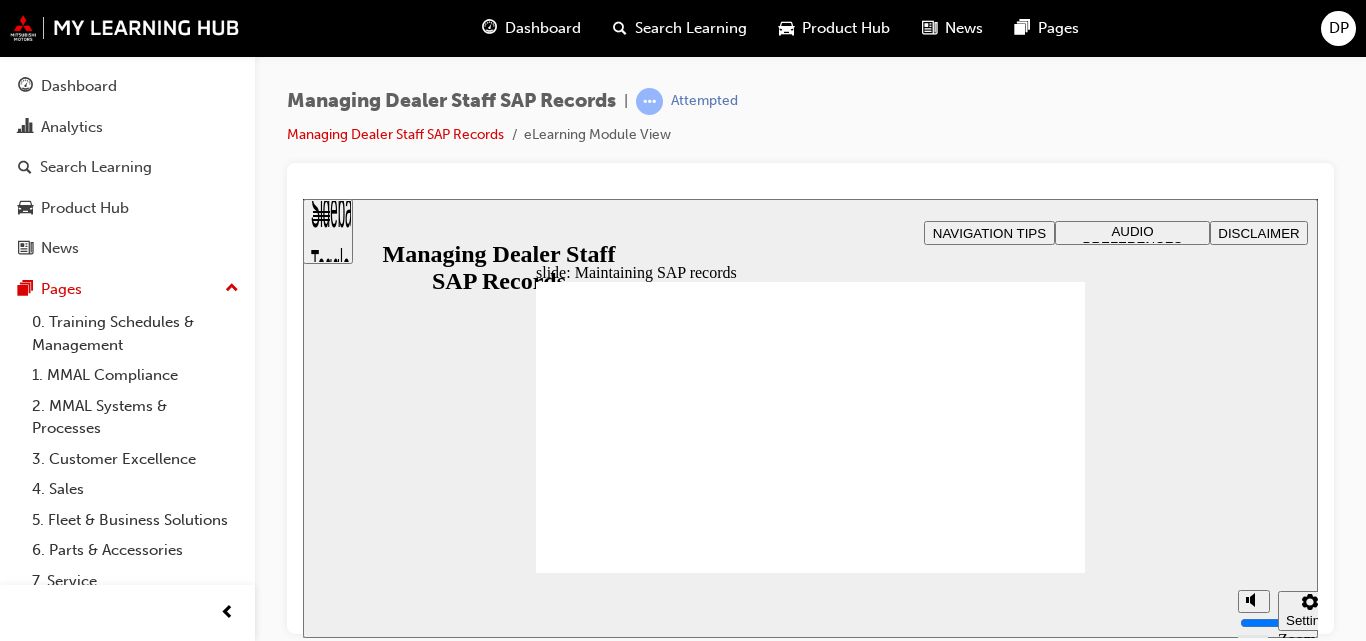 click 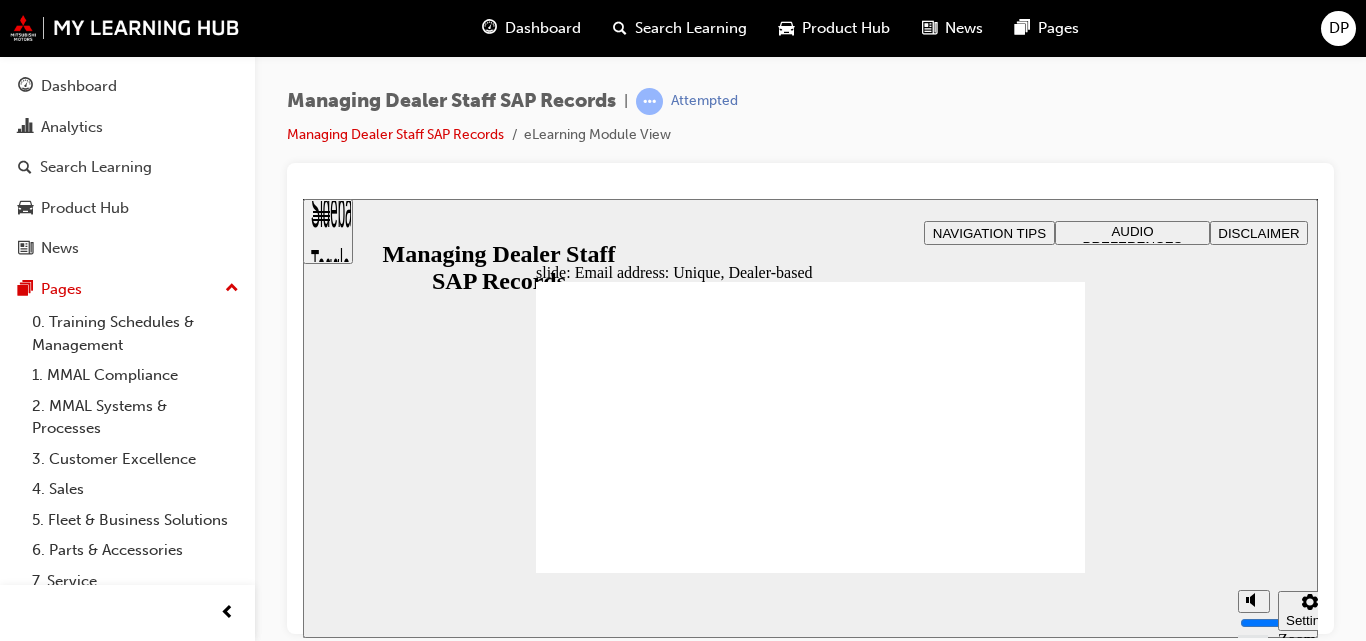 click 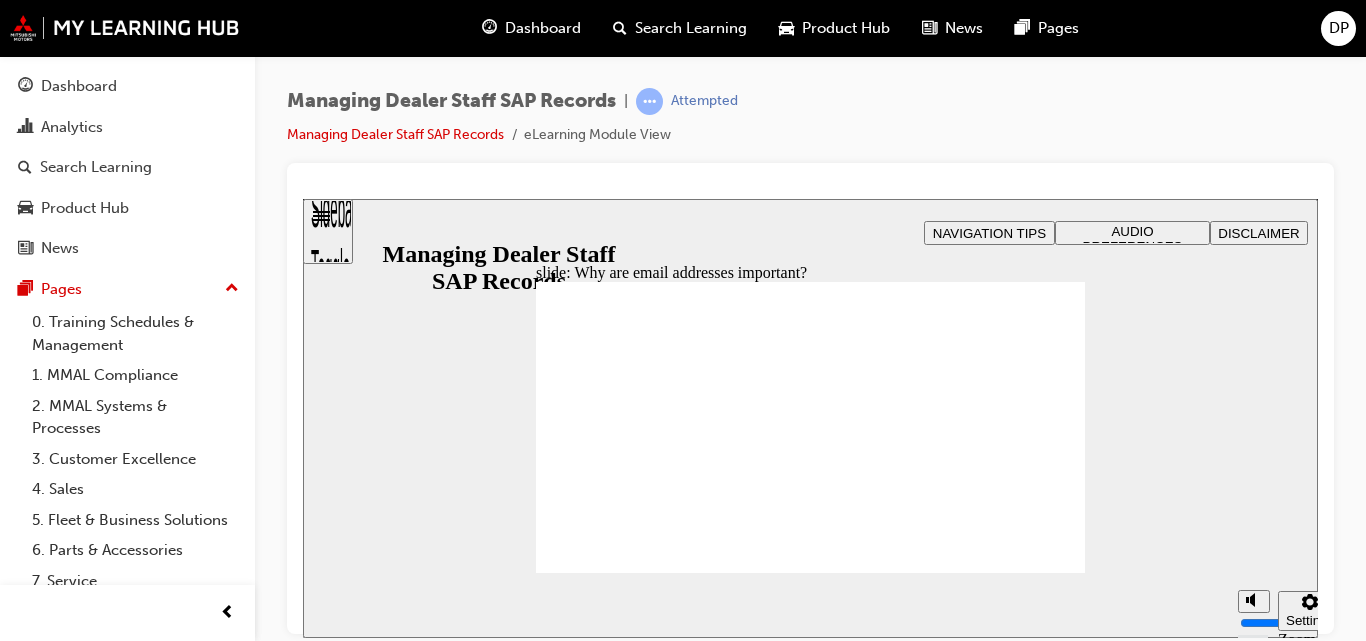 click 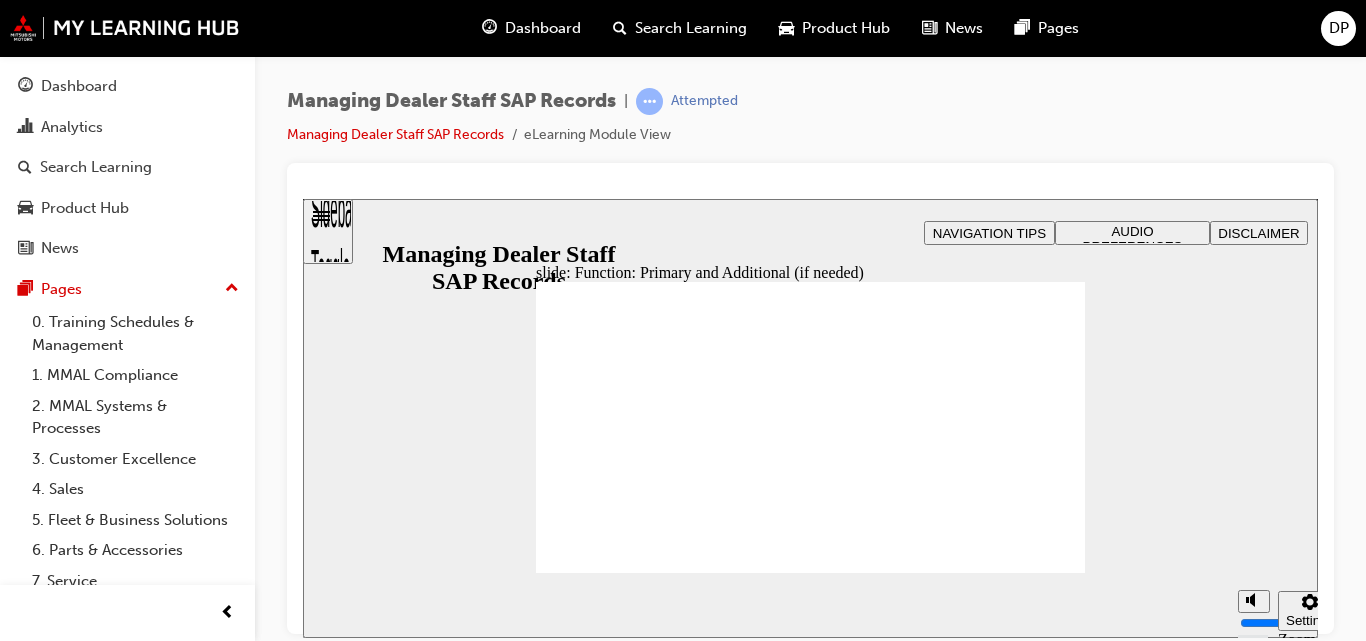 click 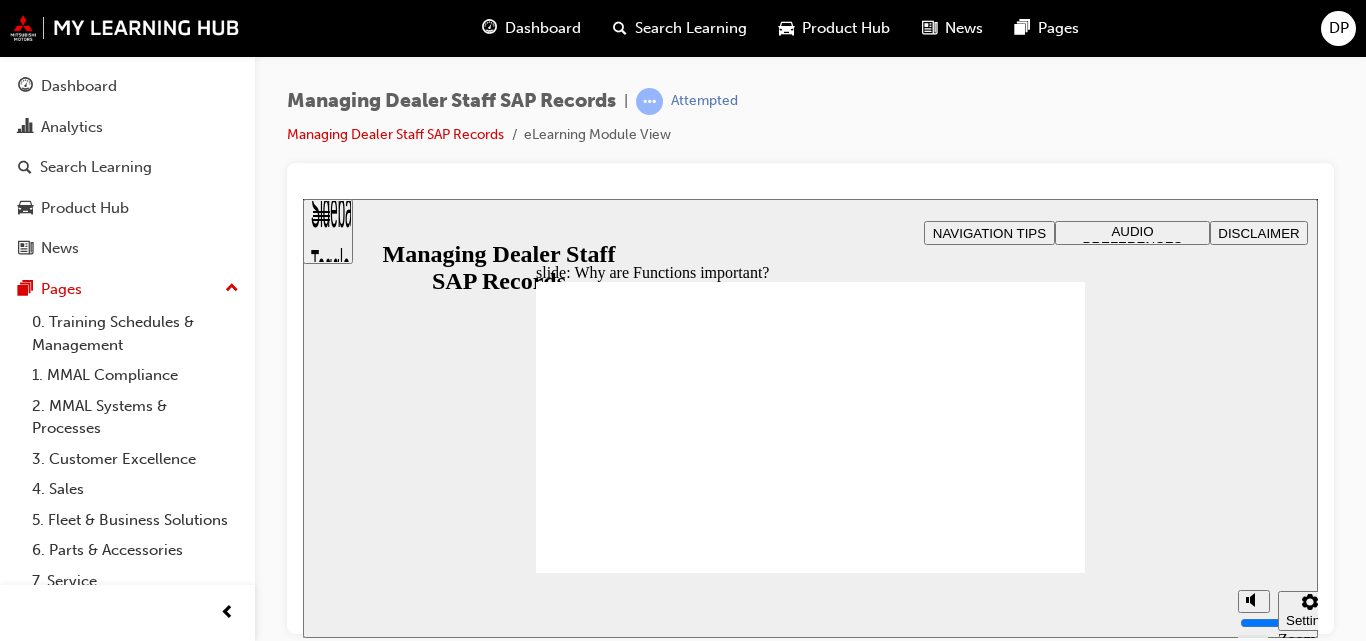 click 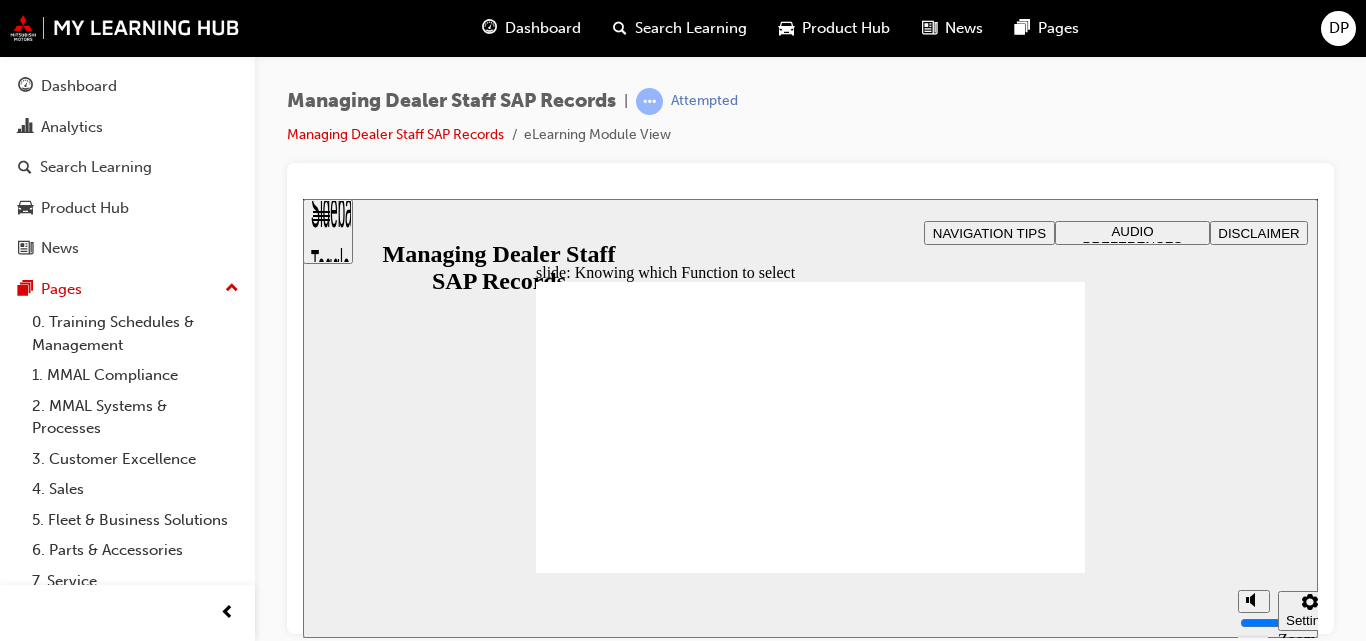 click 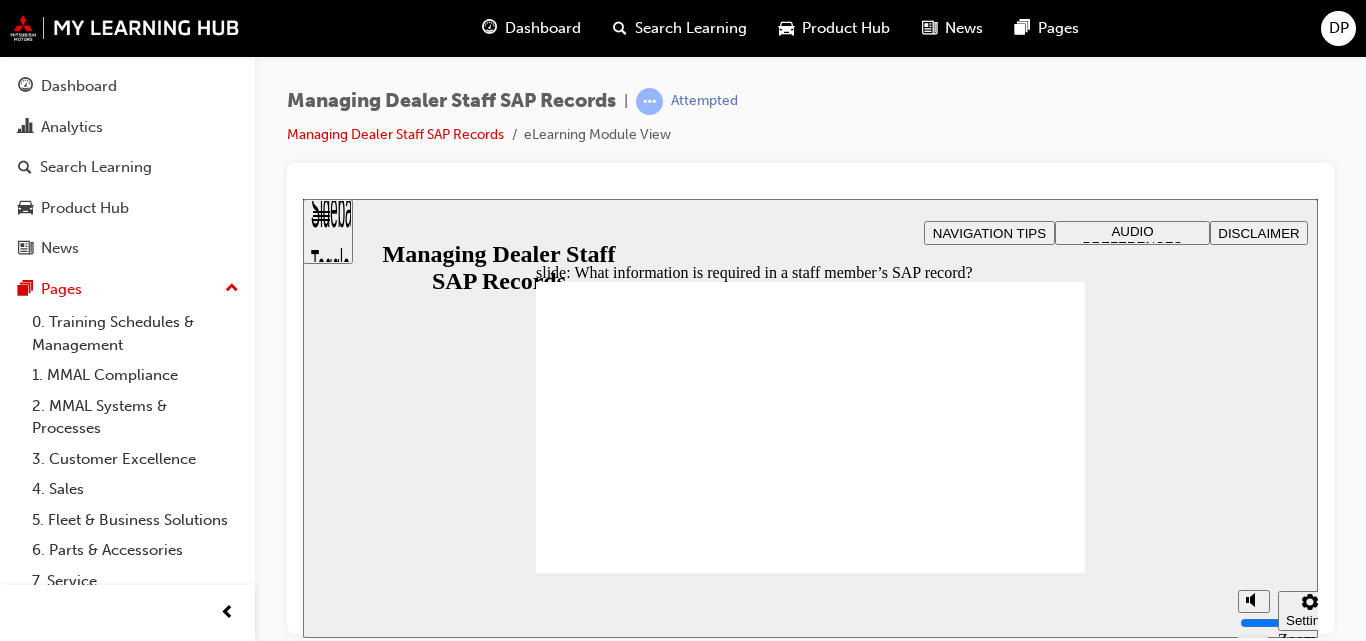 click 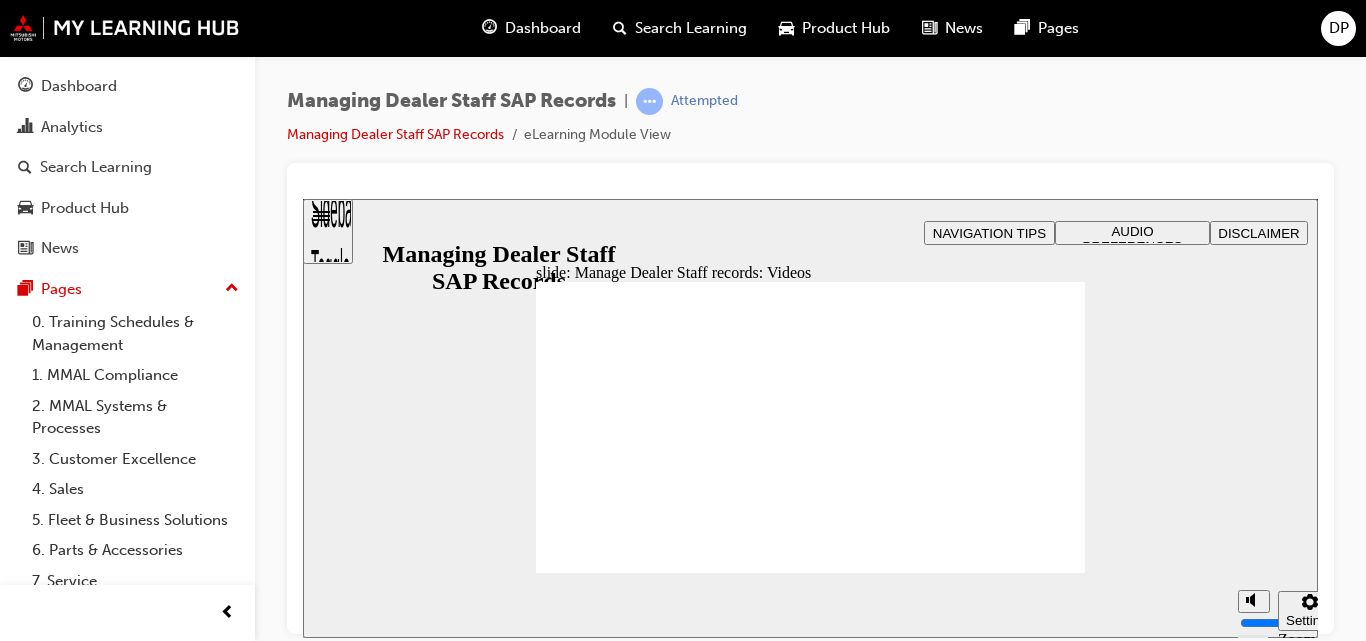 click 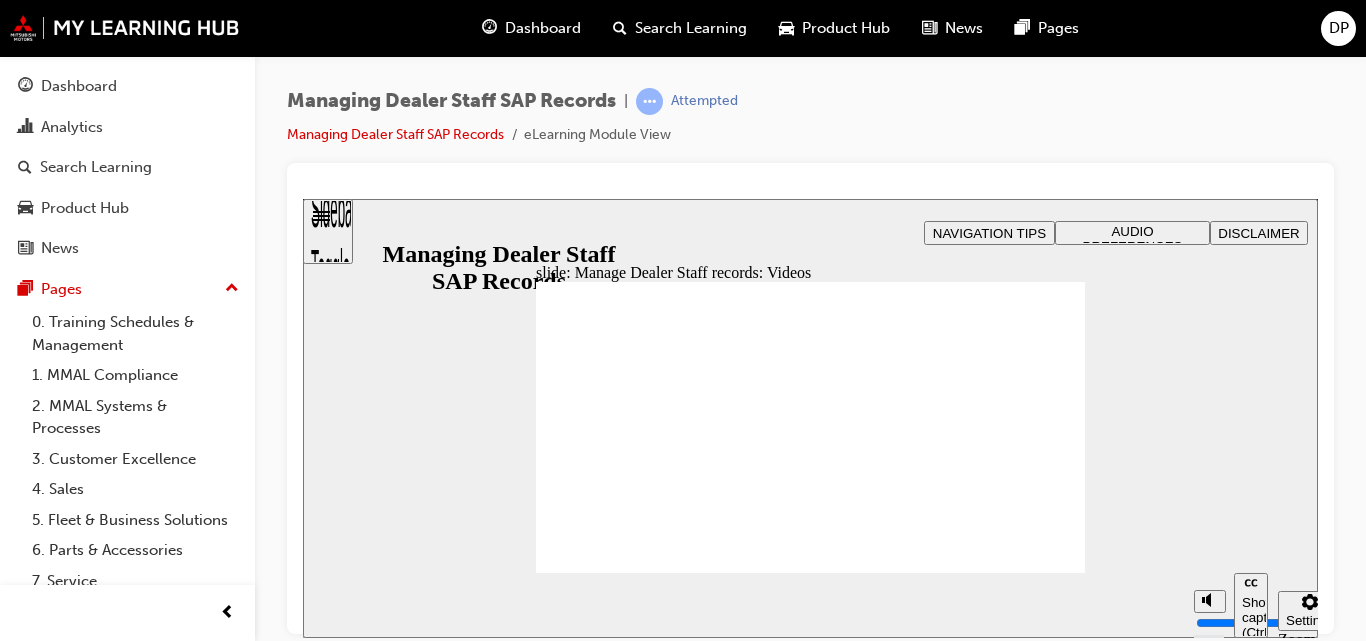 click at bounding box center [614, 6317] 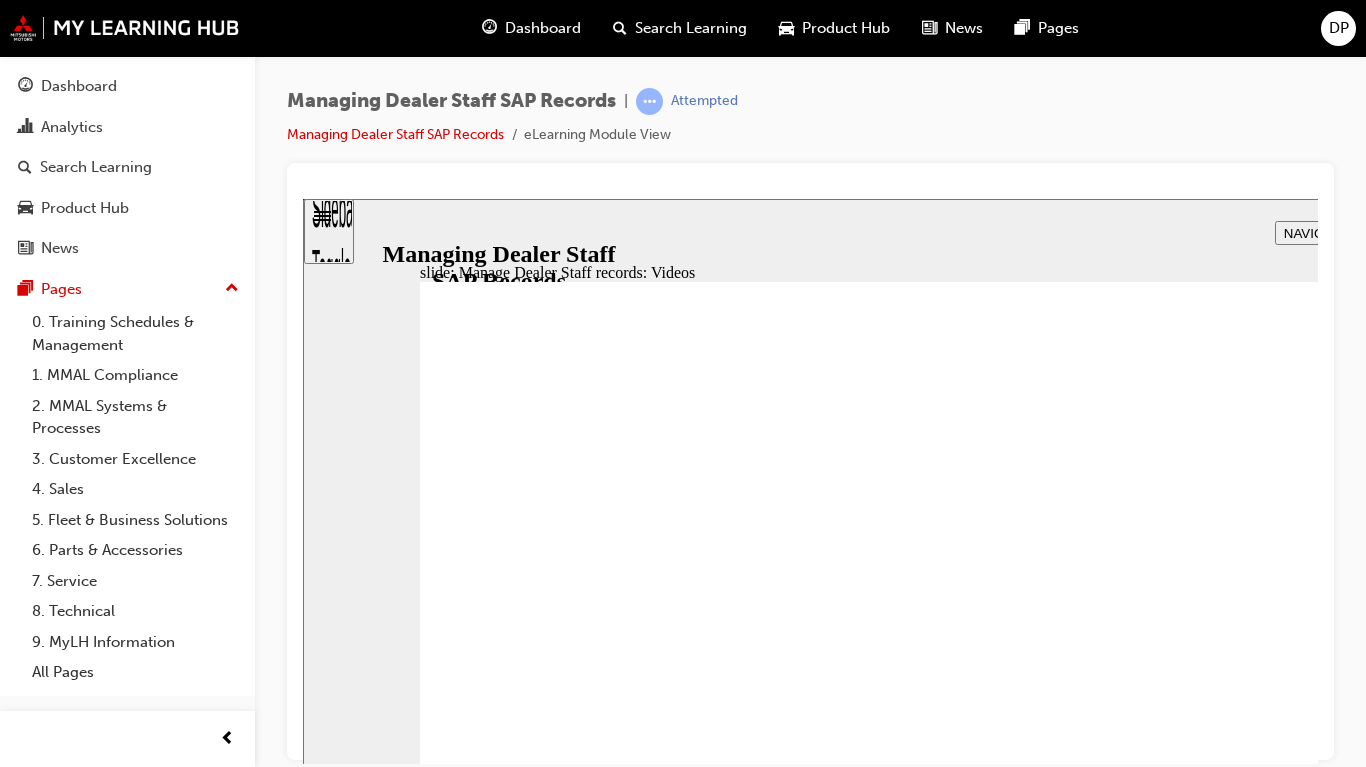click at bounding box center (986, 12289) 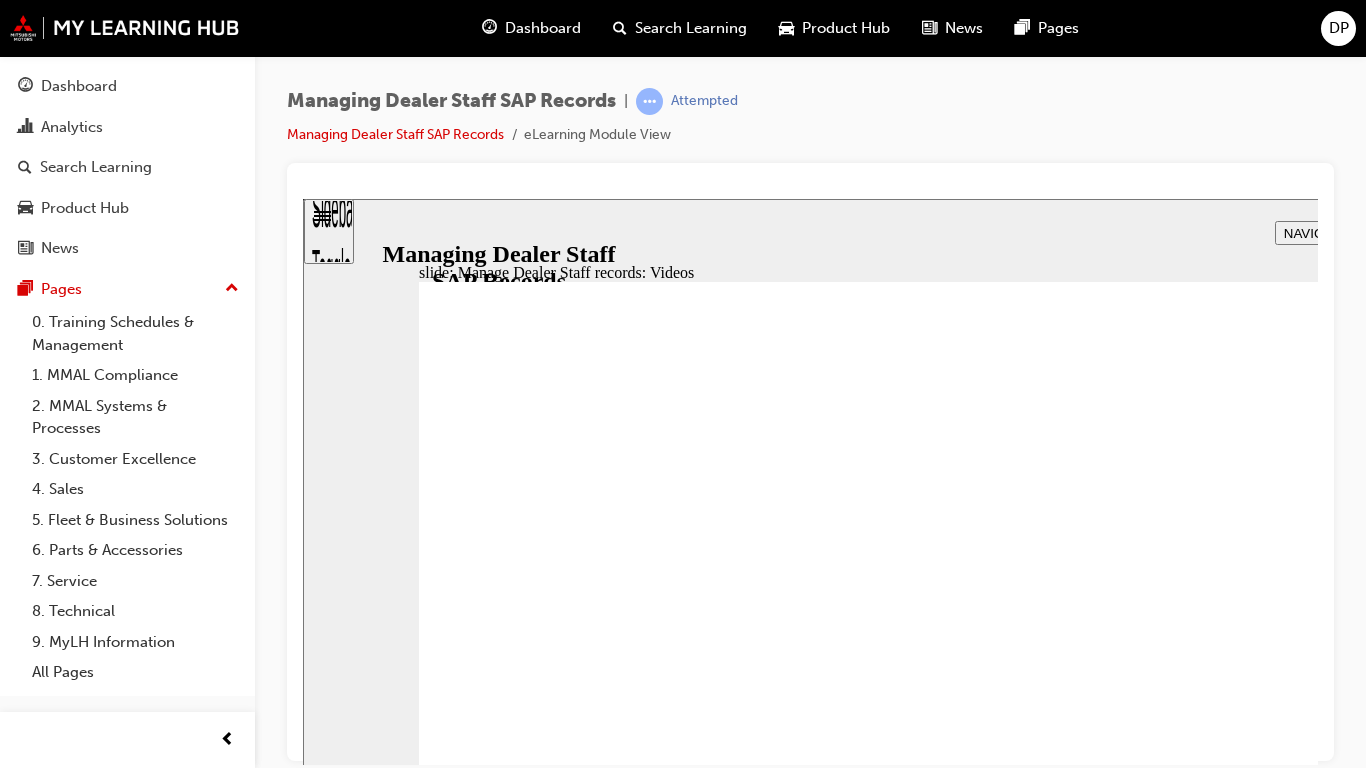 click at bounding box center [544, 8133] 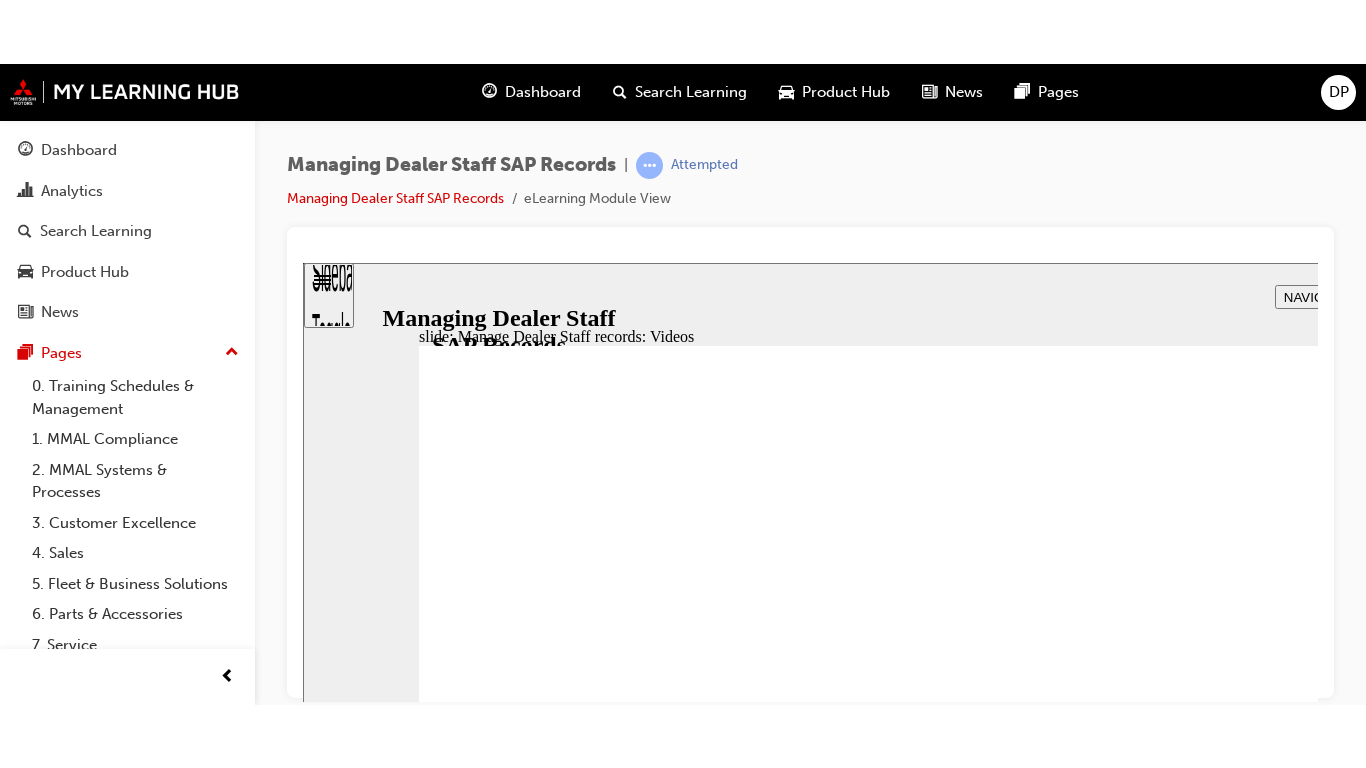 type on "123" 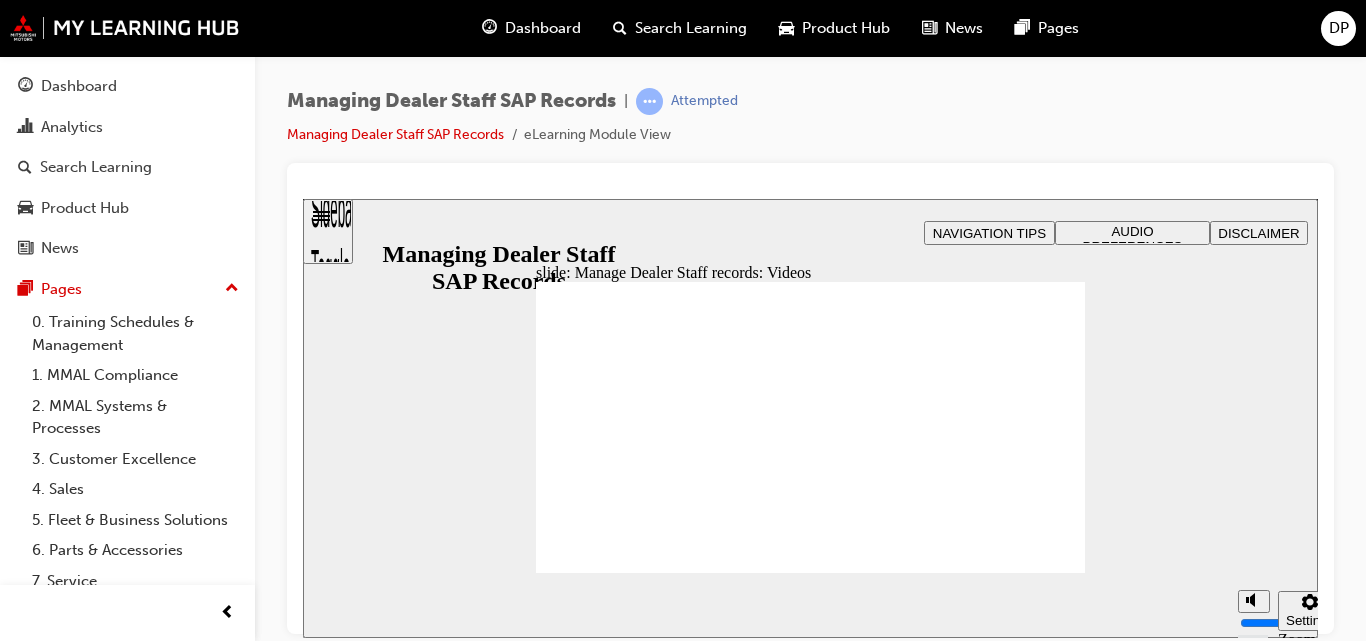 click 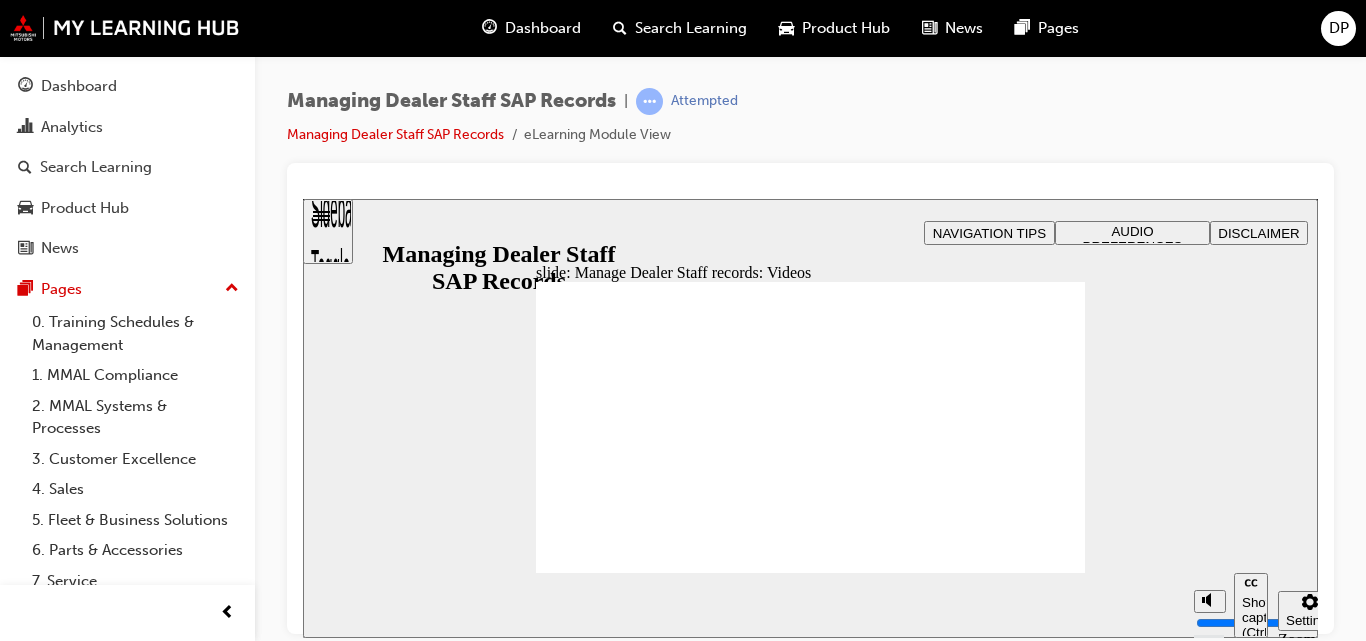 click at bounding box center (662, 6008) 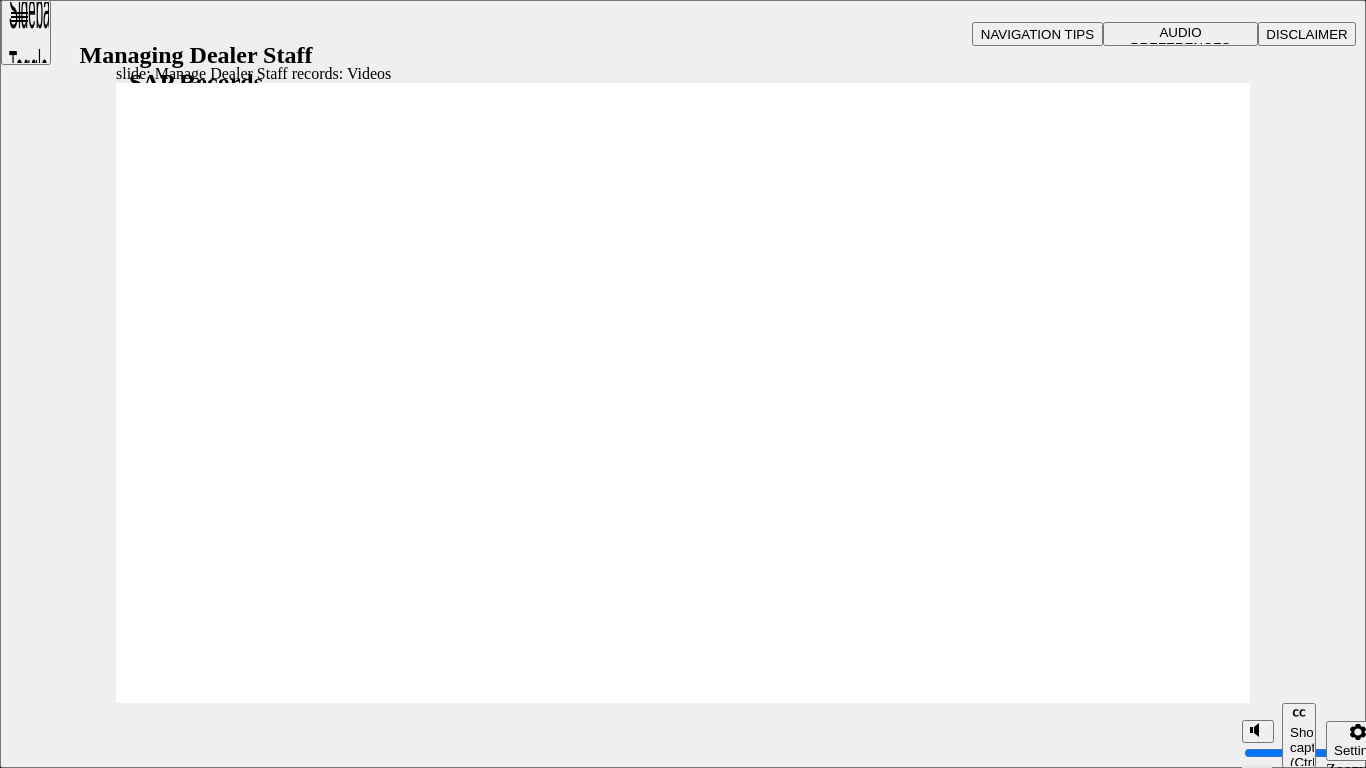 drag, startPoint x: 36, startPoint y: 721, endPoint x: 1365, endPoint y: 715, distance: 1329.0135 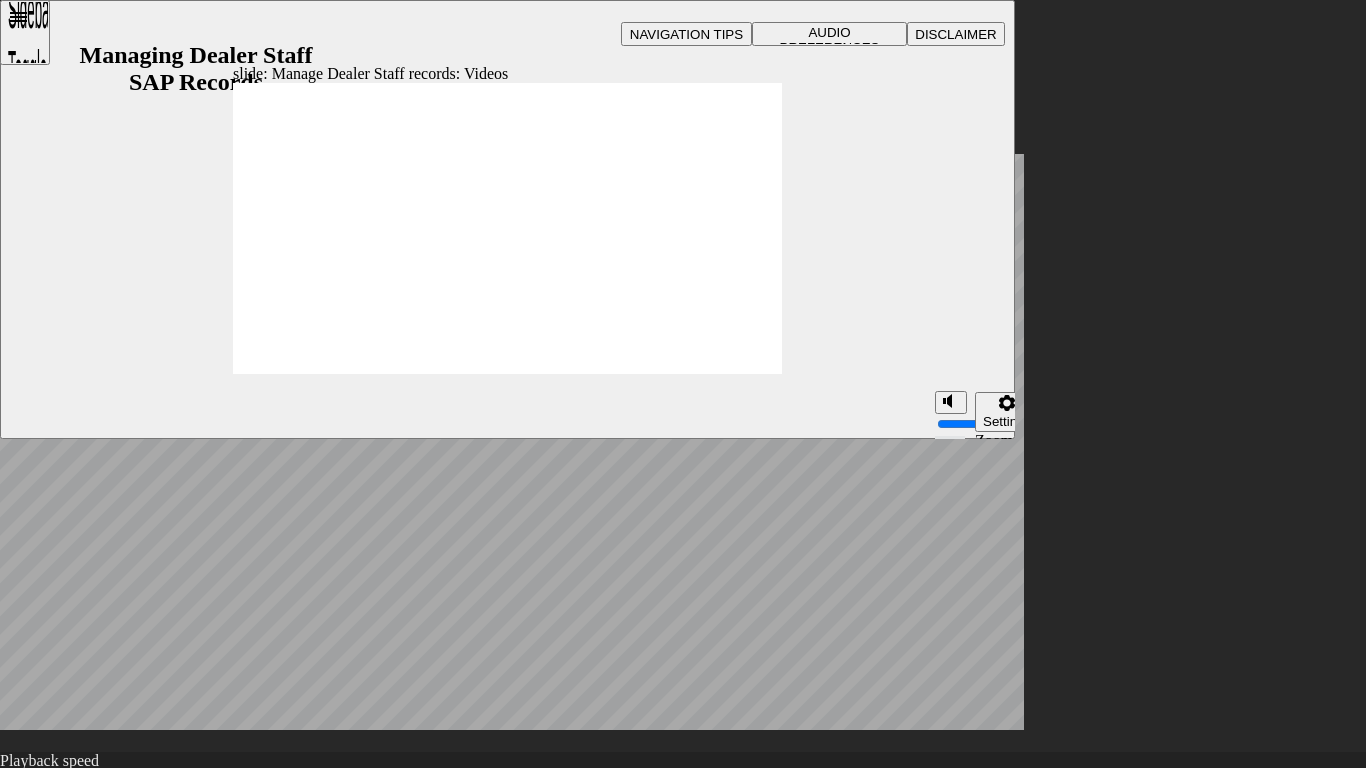 type on "127" 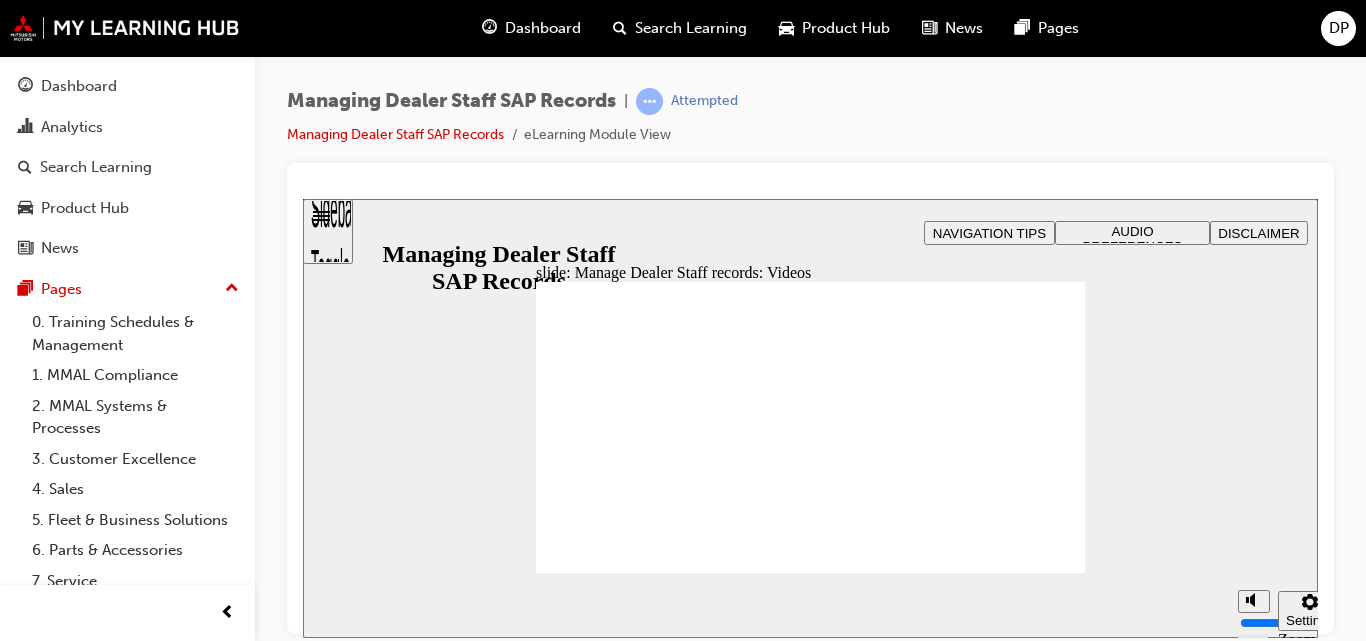 click 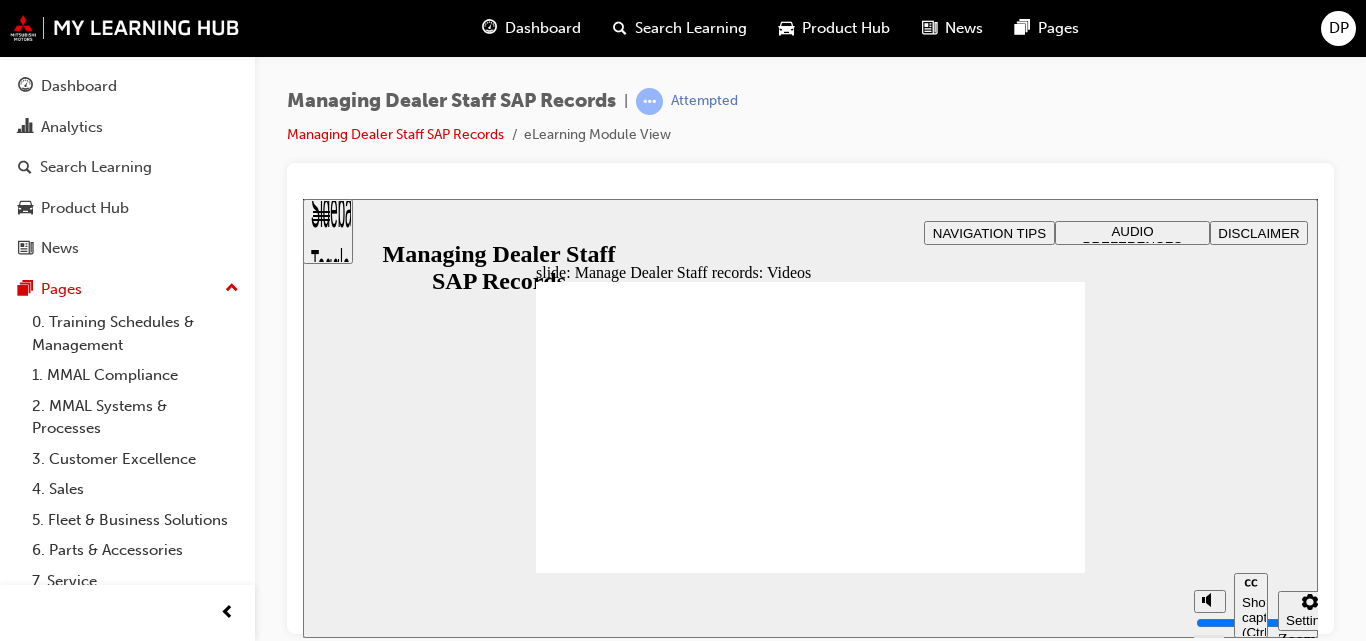drag, startPoint x: 594, startPoint y: 506, endPoint x: 1081, endPoint y: 500, distance: 487.03696 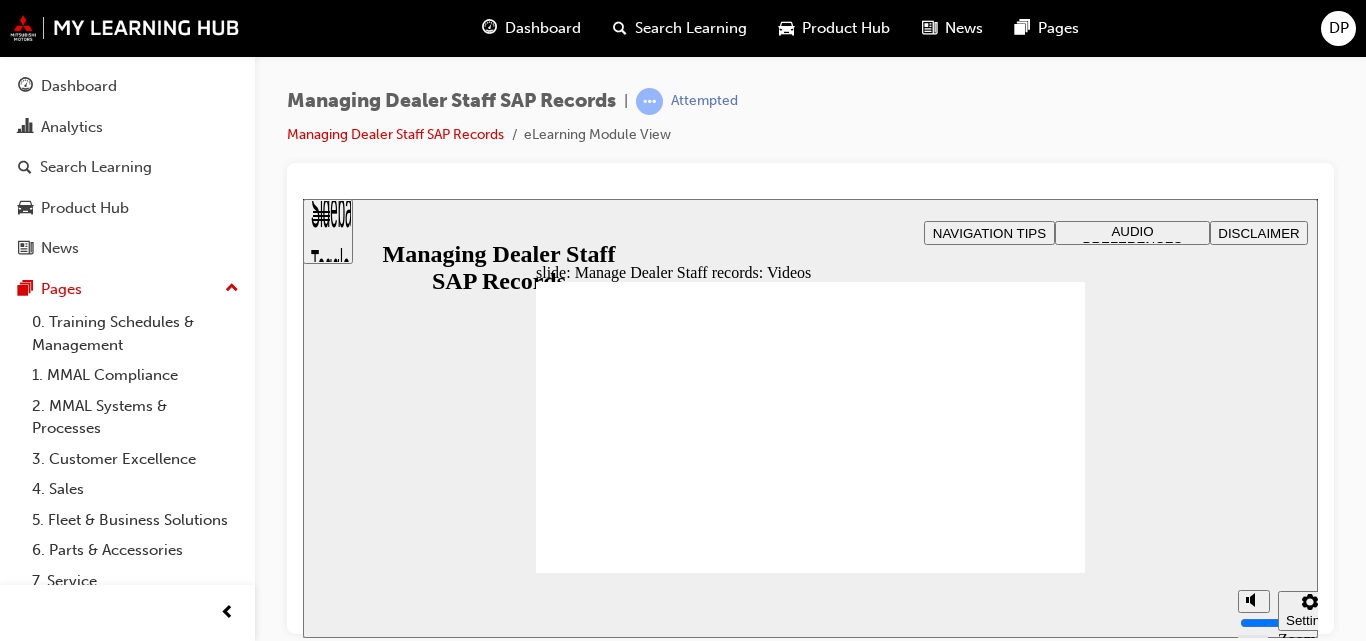 click 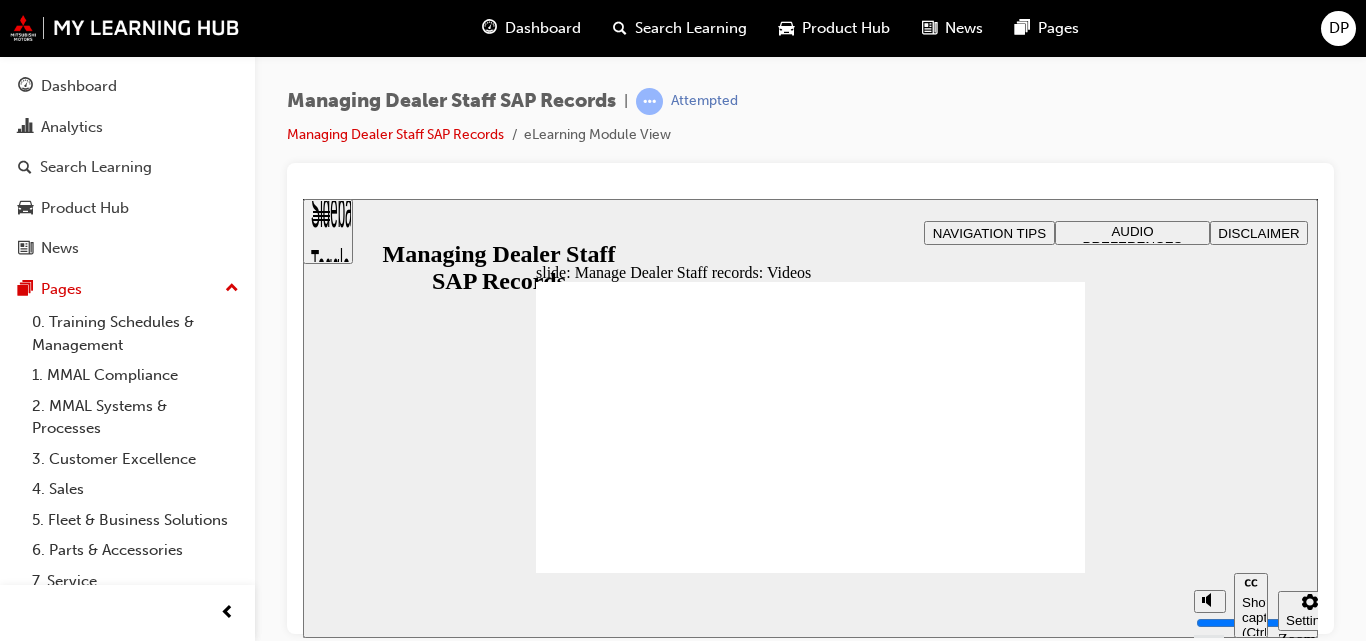 drag, startPoint x: 594, startPoint y: 506, endPoint x: 1169, endPoint y: 487, distance: 575.31384 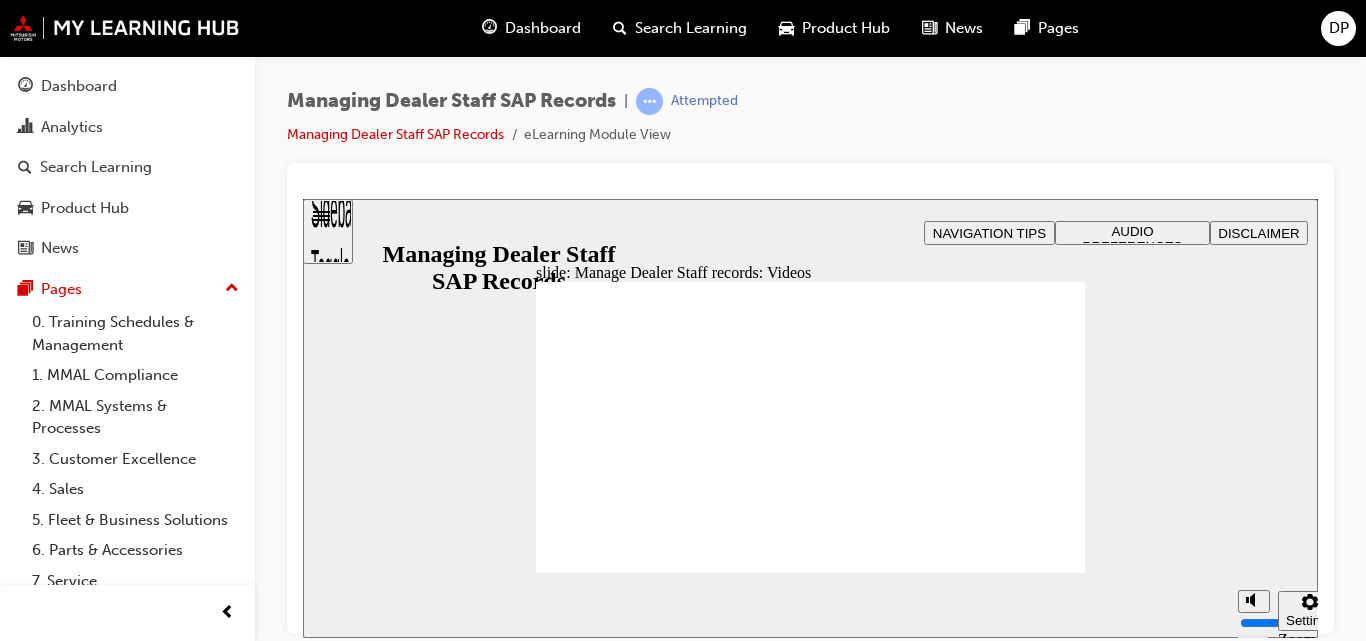 click 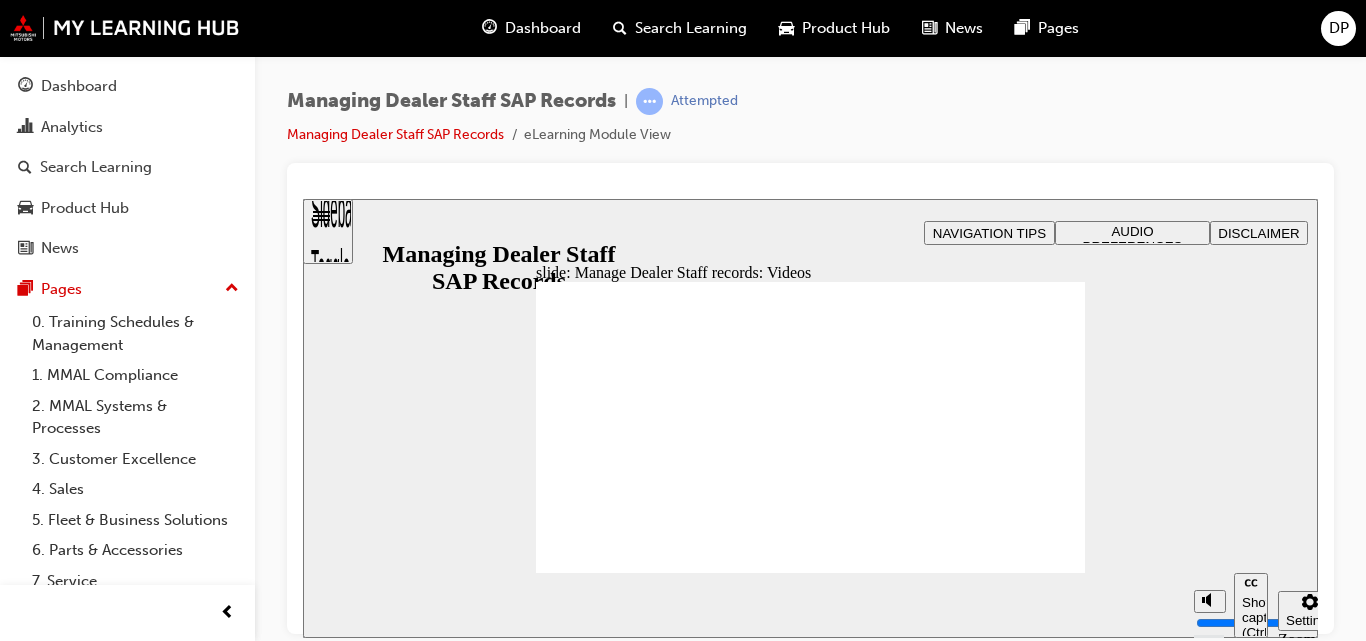 drag, startPoint x: 596, startPoint y: 505, endPoint x: 1110, endPoint y: 510, distance: 514.0243 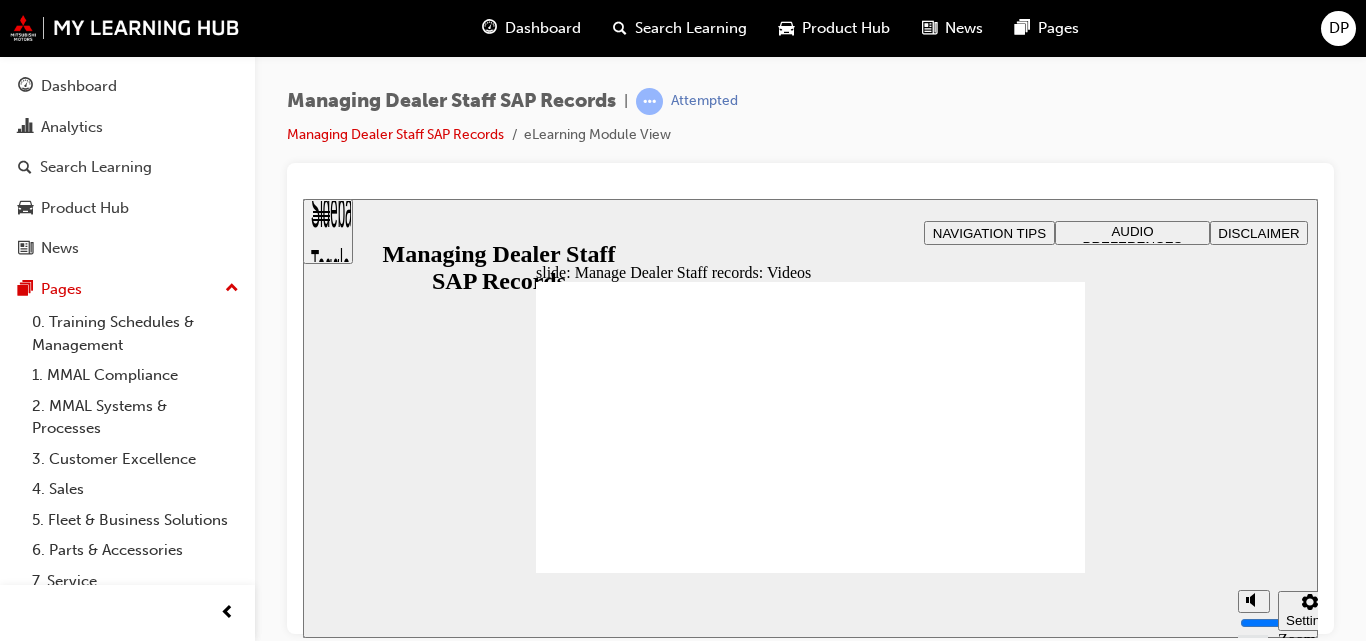 type on "1" 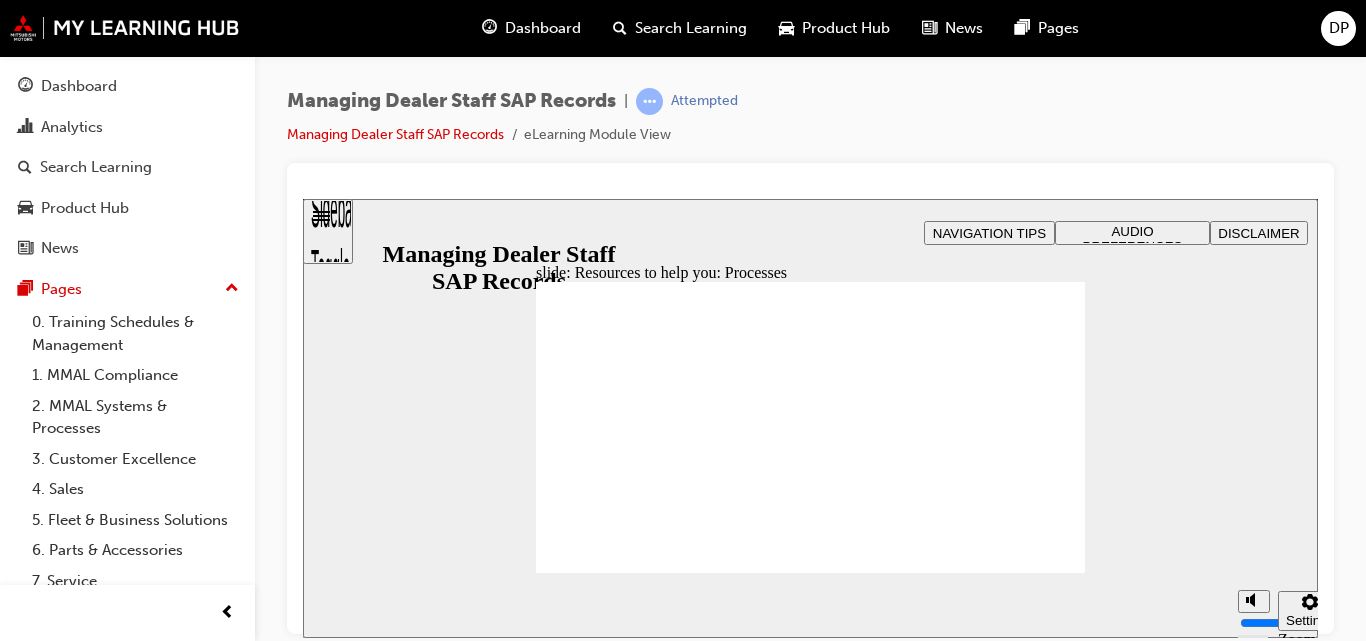 click 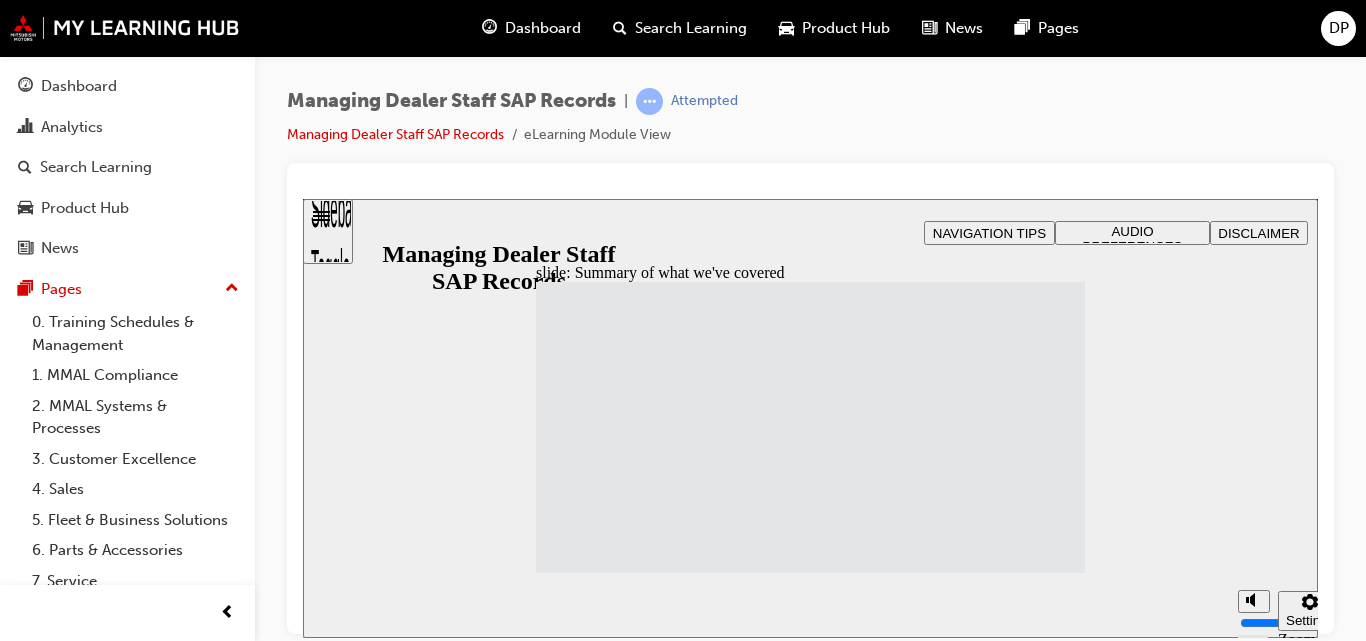 click 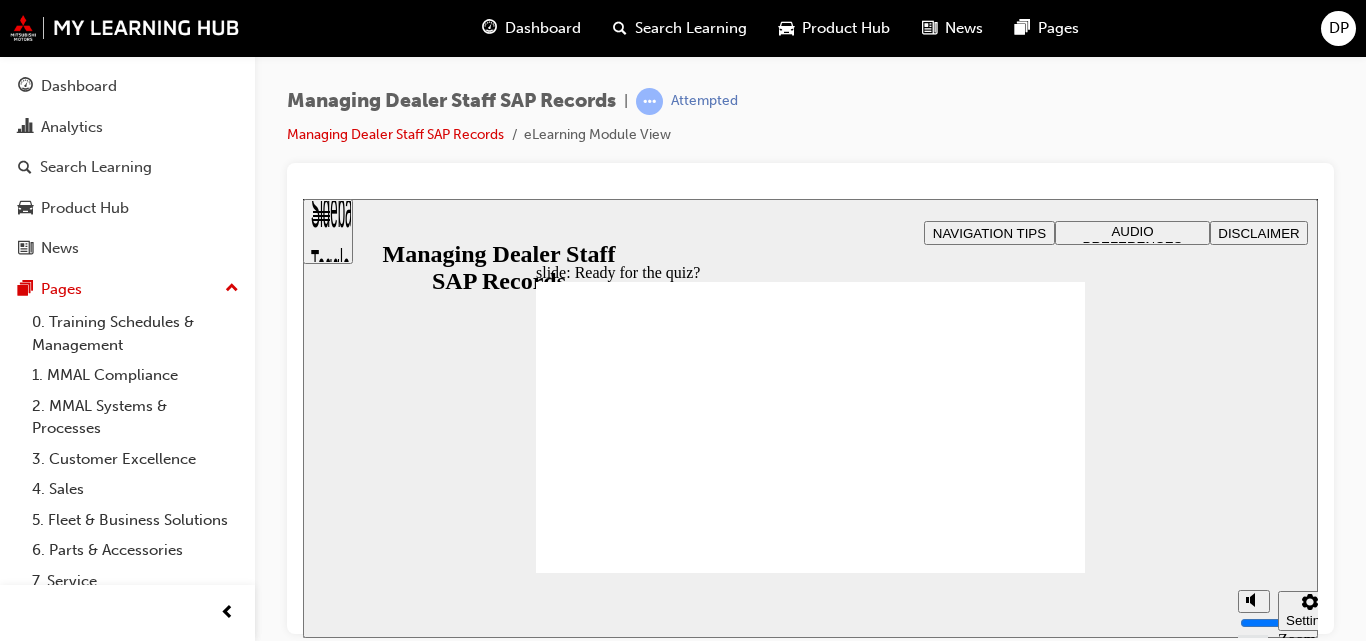 click 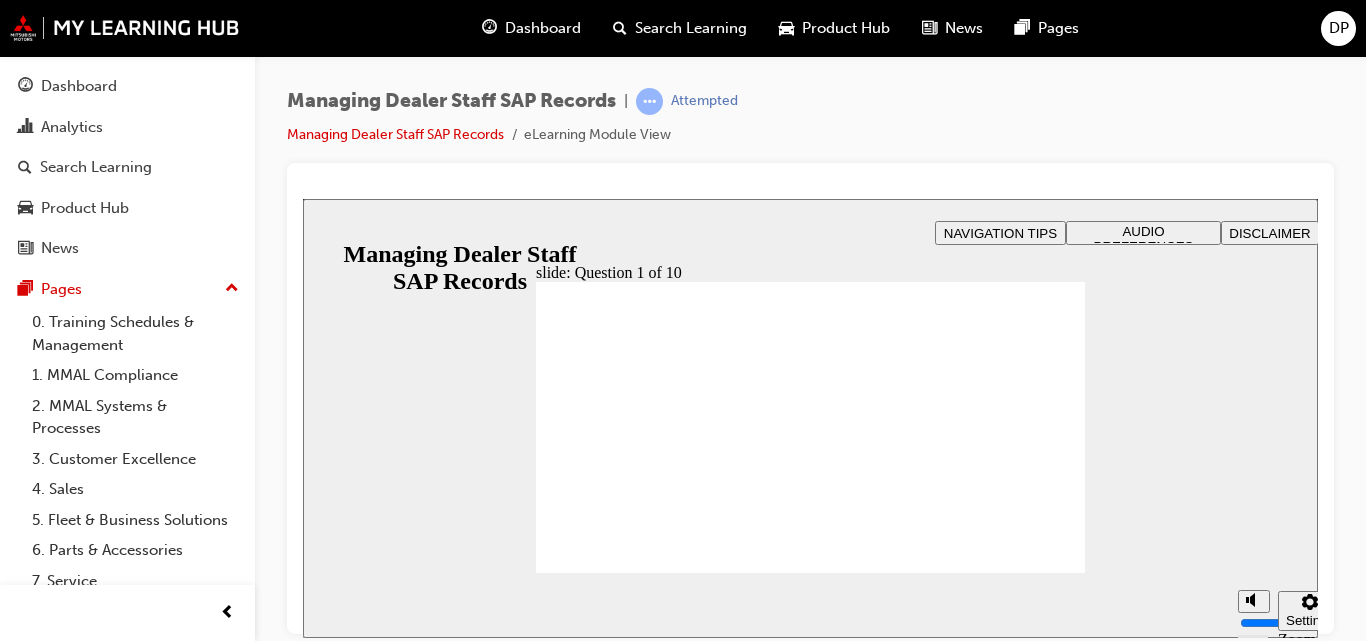 checkbox on "true" 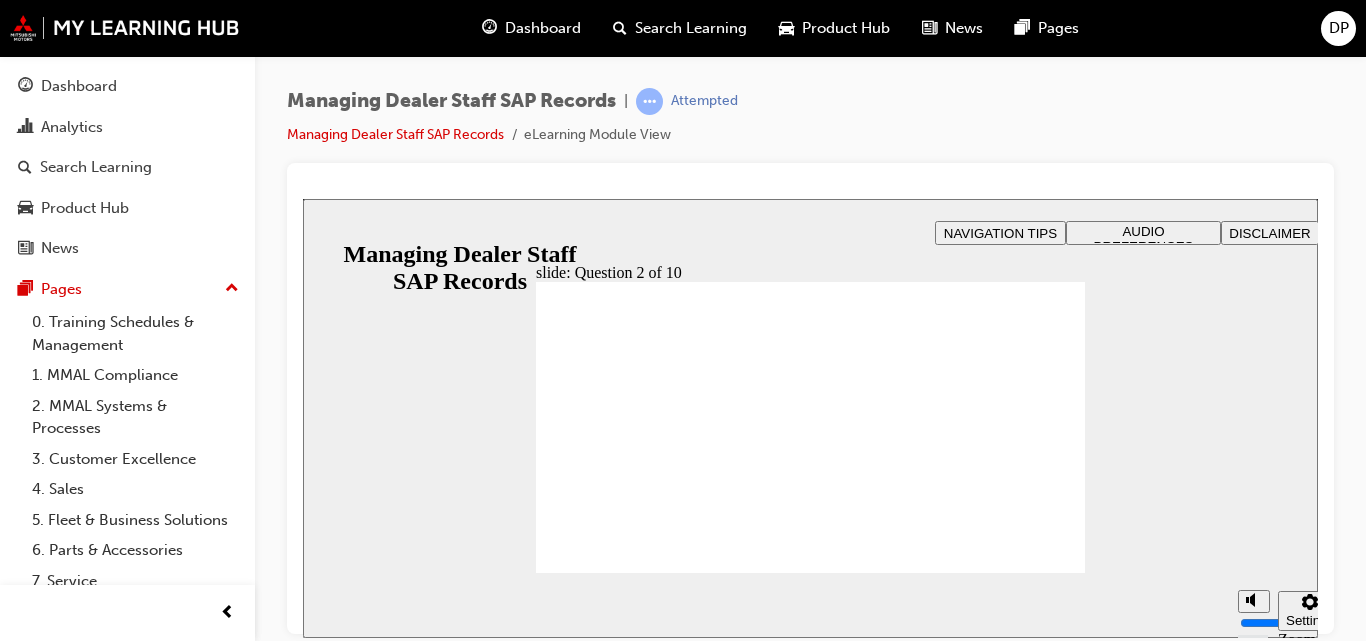 radio on "true" 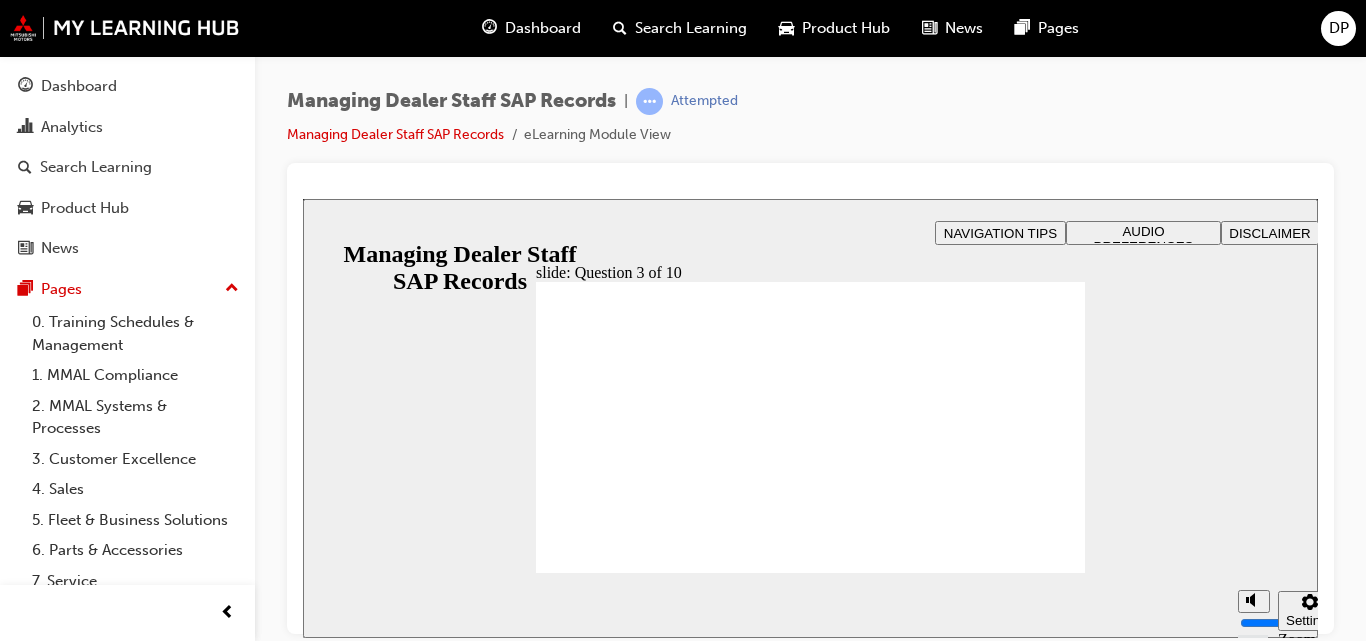 radio on "true" 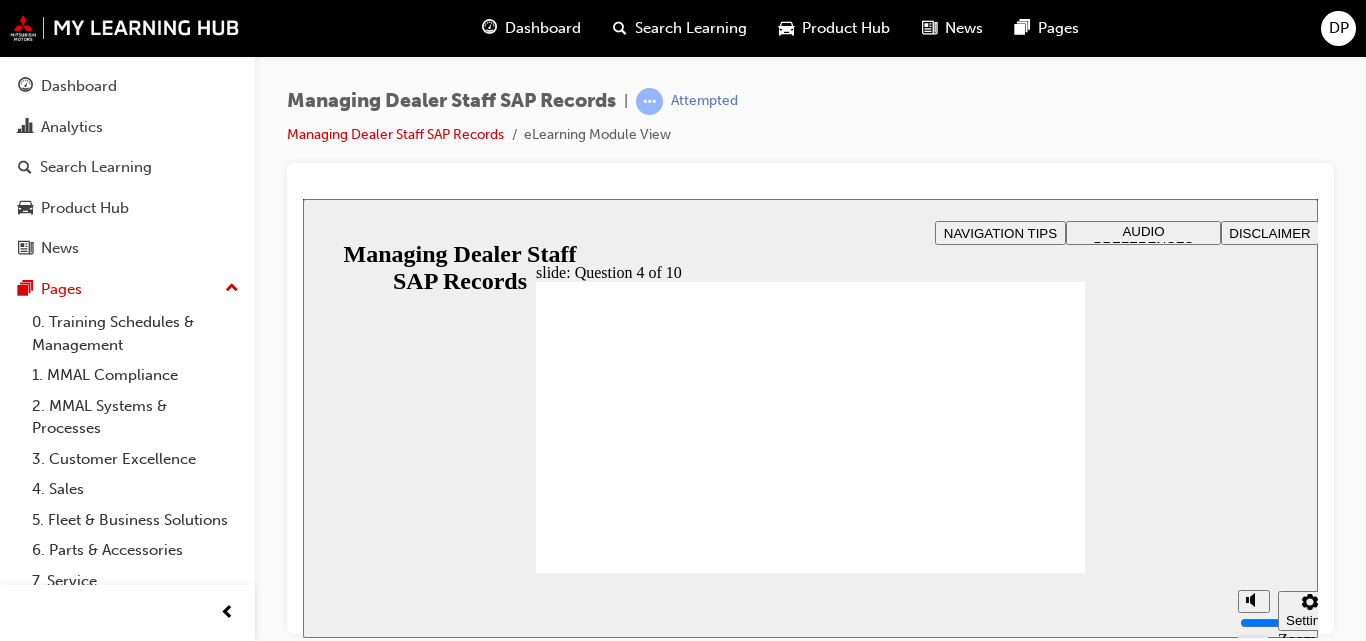 checkbox on "true" 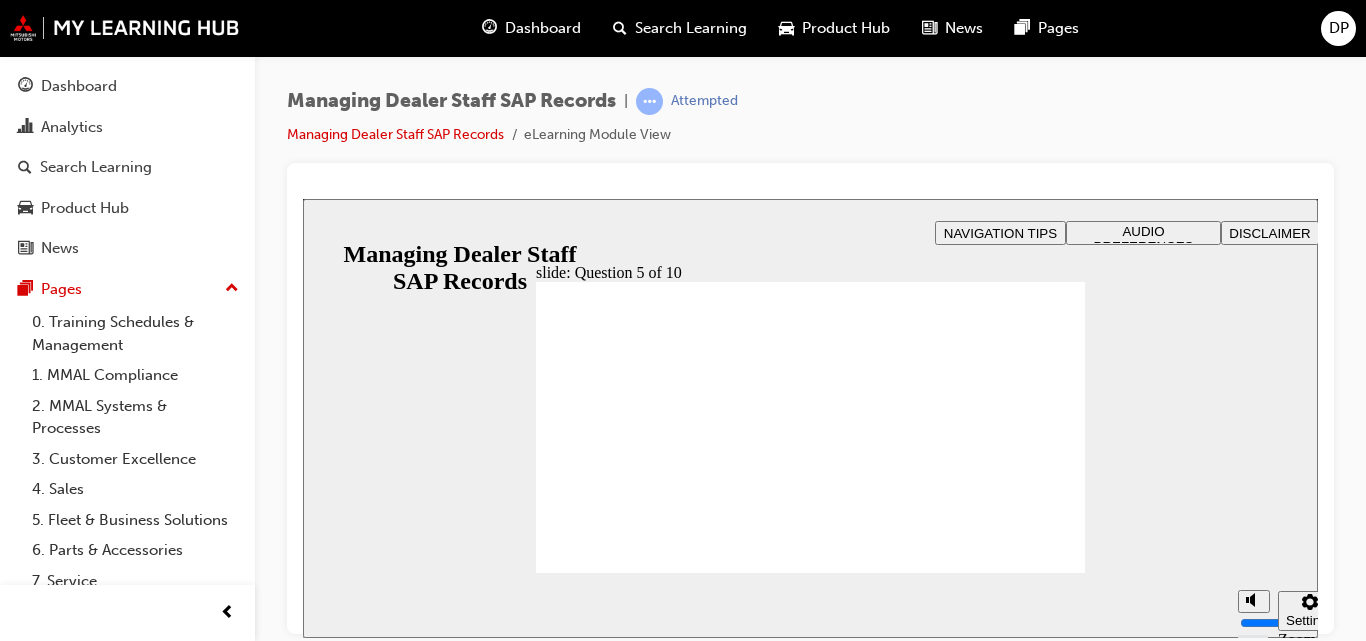 click 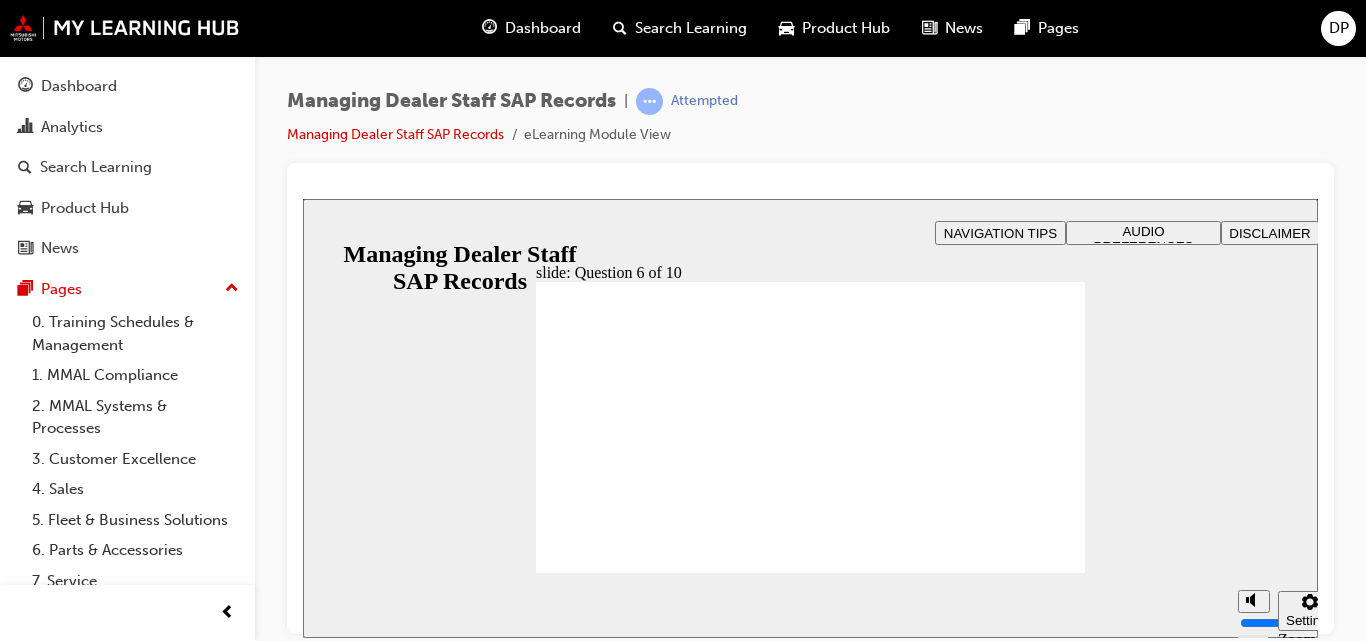 radio on "true" 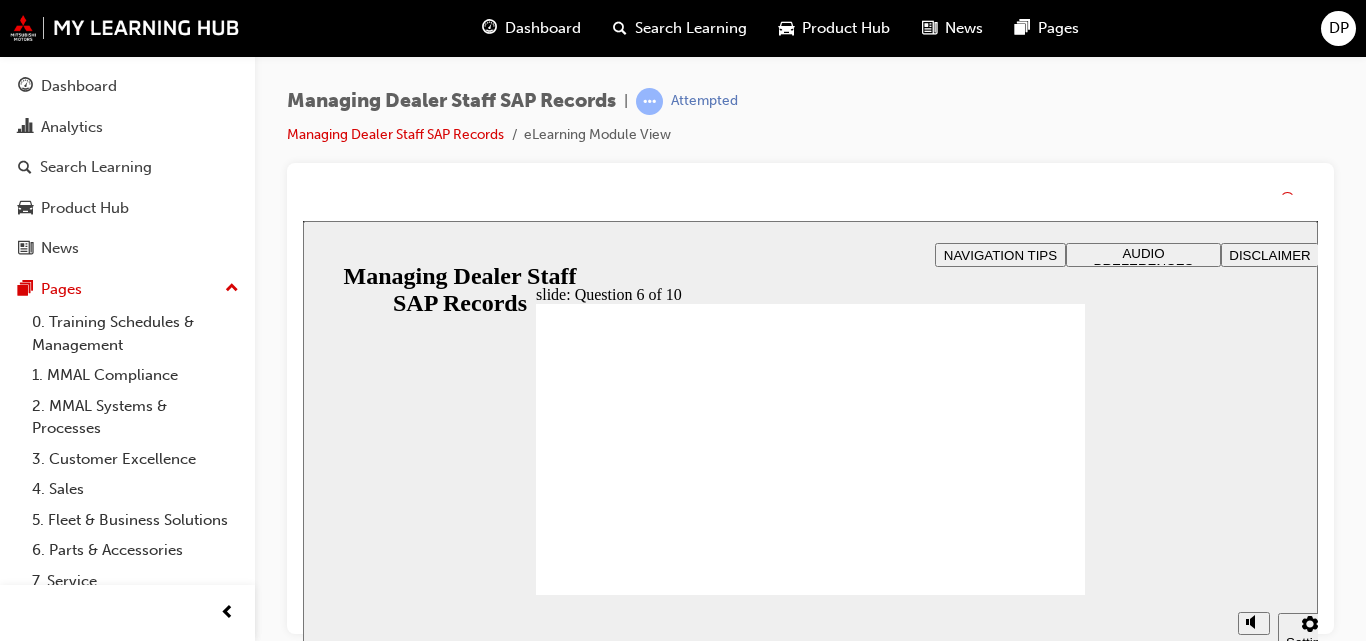 click 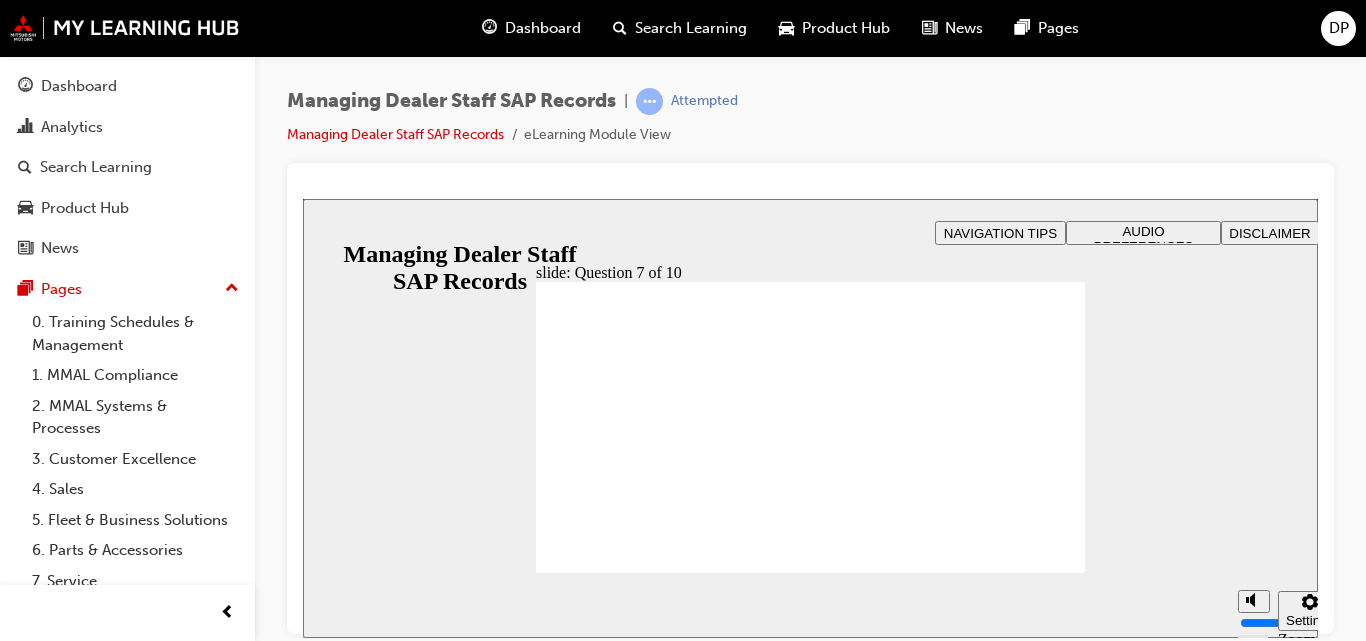 checkbox on "true" 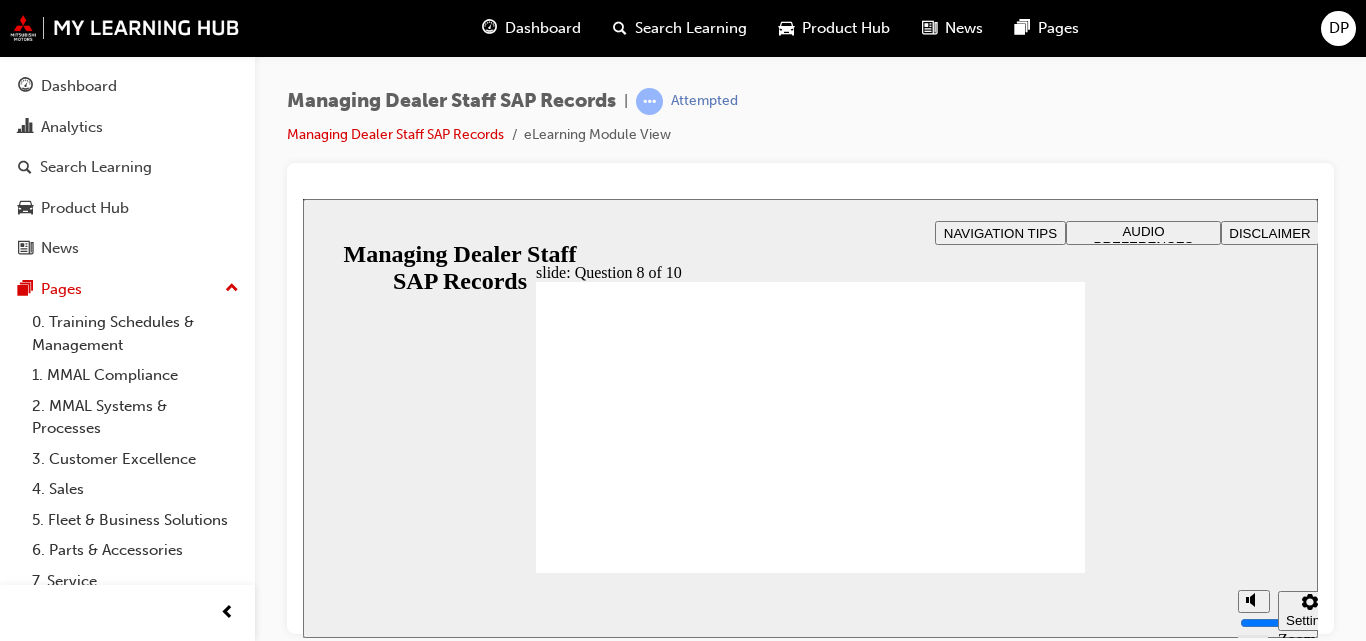 radio on "false" 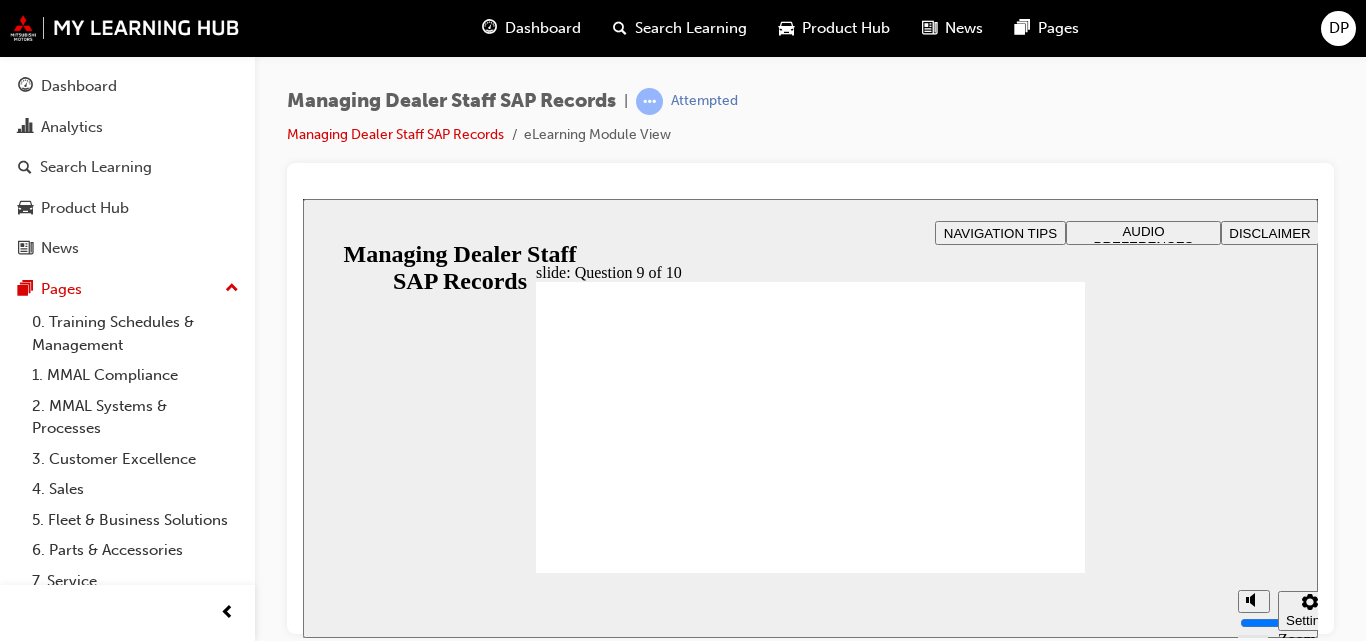 radio on "true" 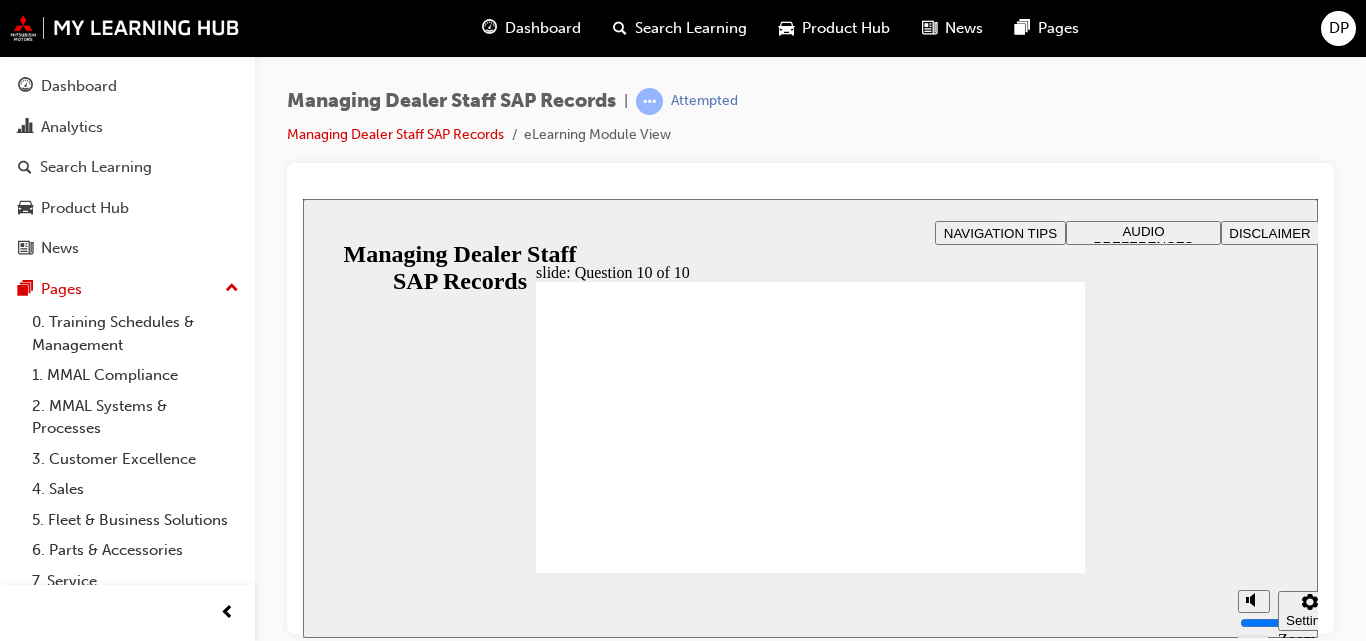 radio on "true" 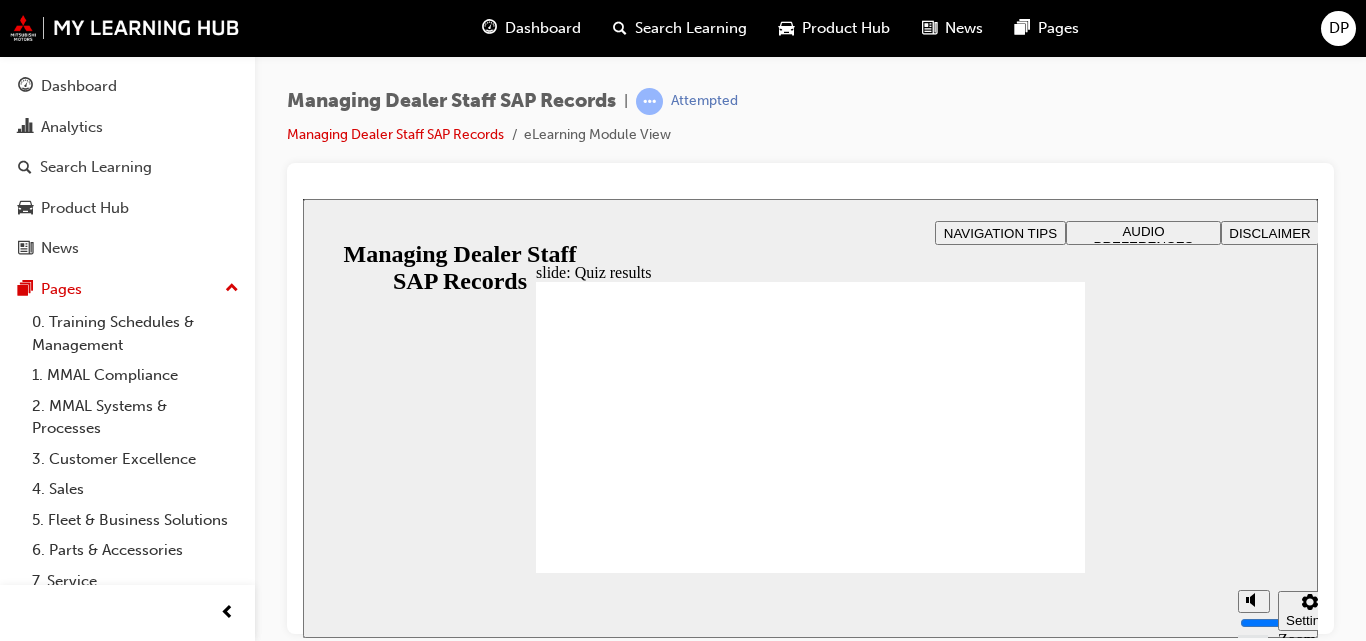 click 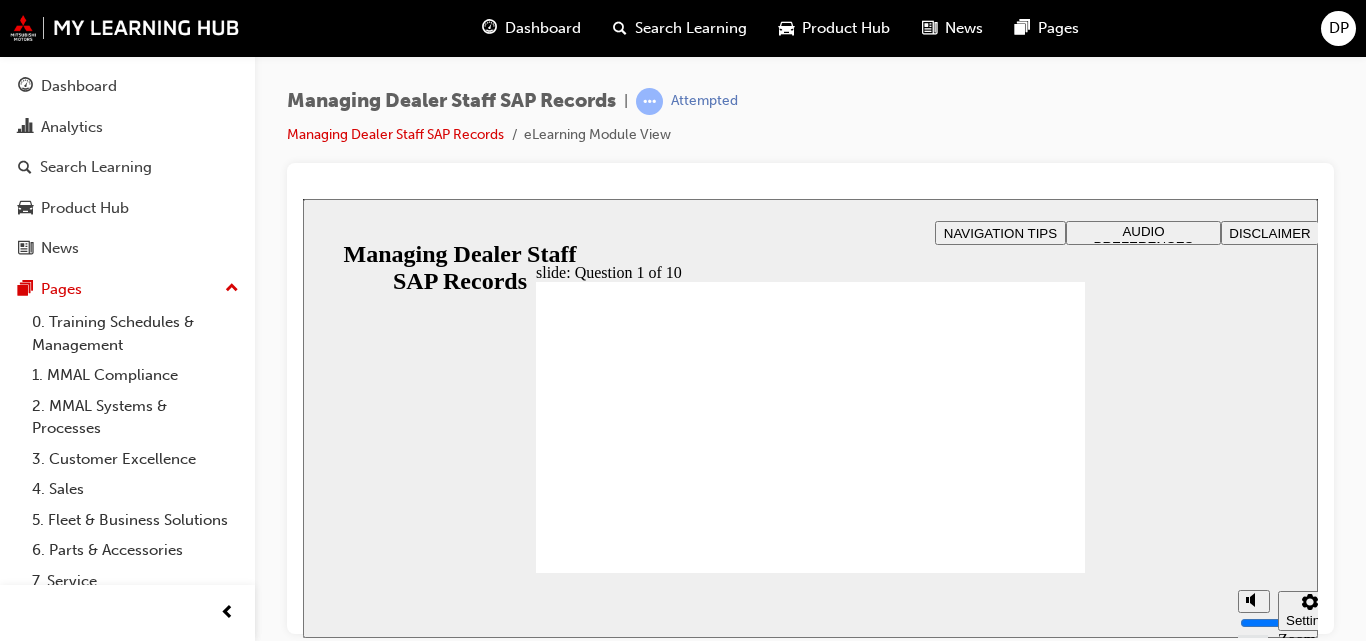 checkbox on "true" 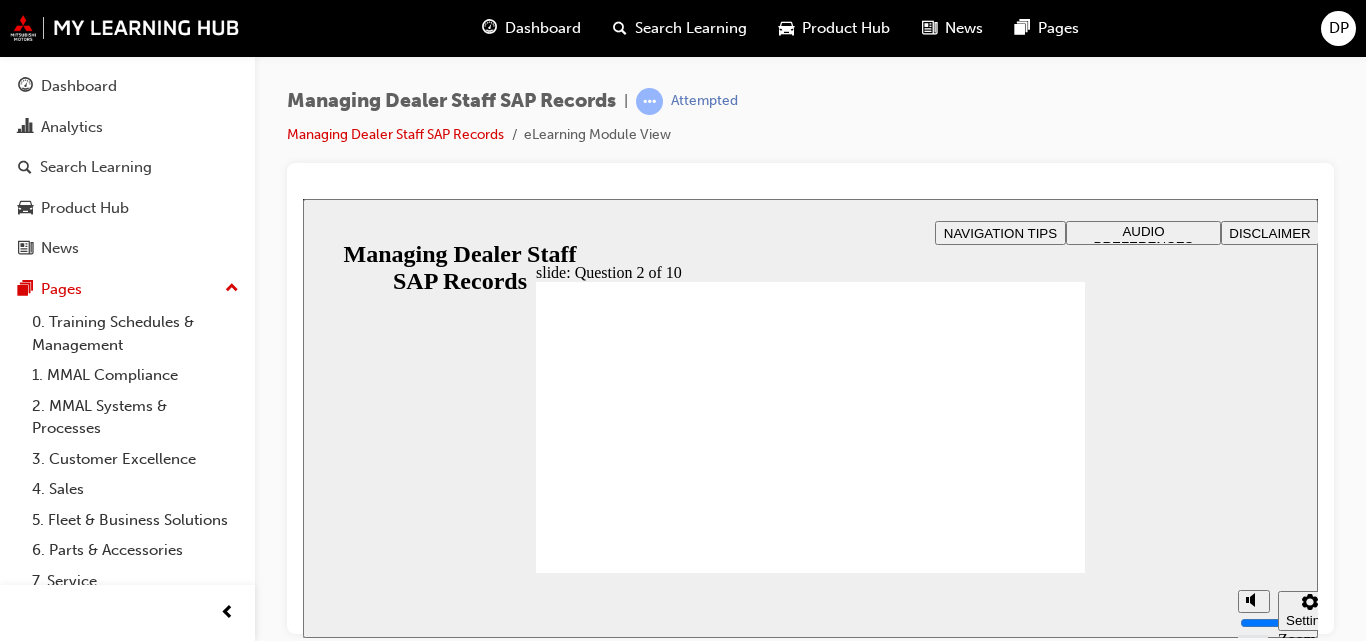 radio on "true" 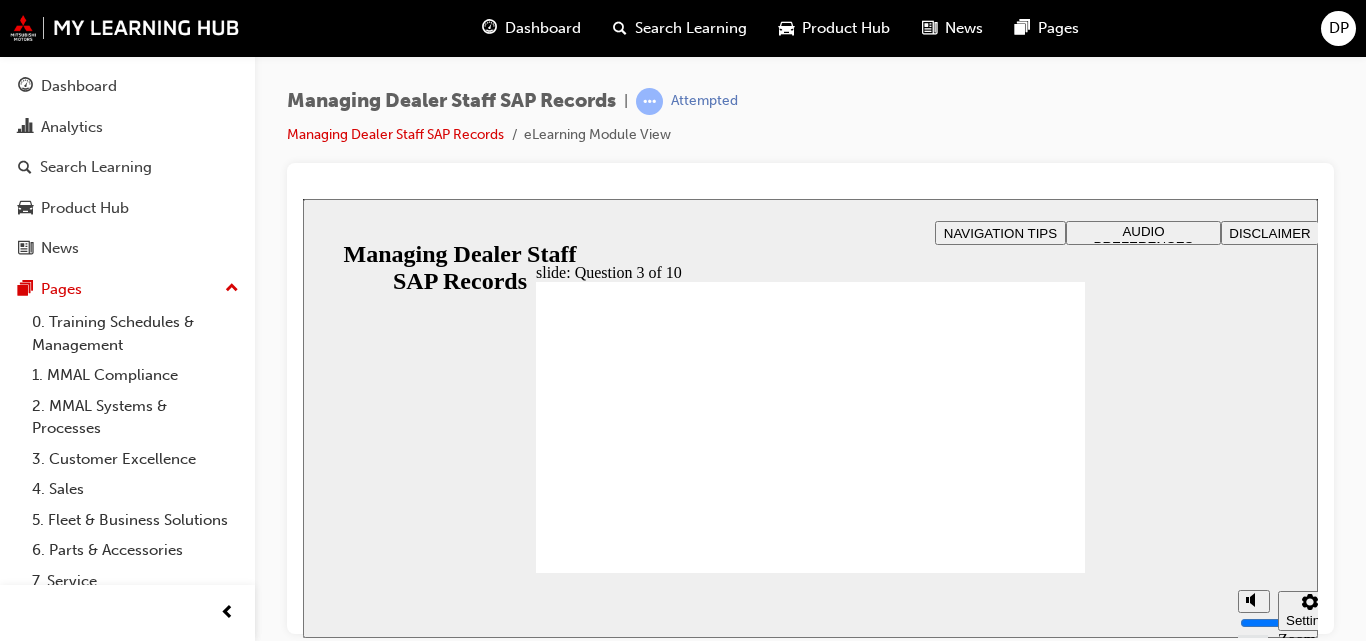 radio on "true" 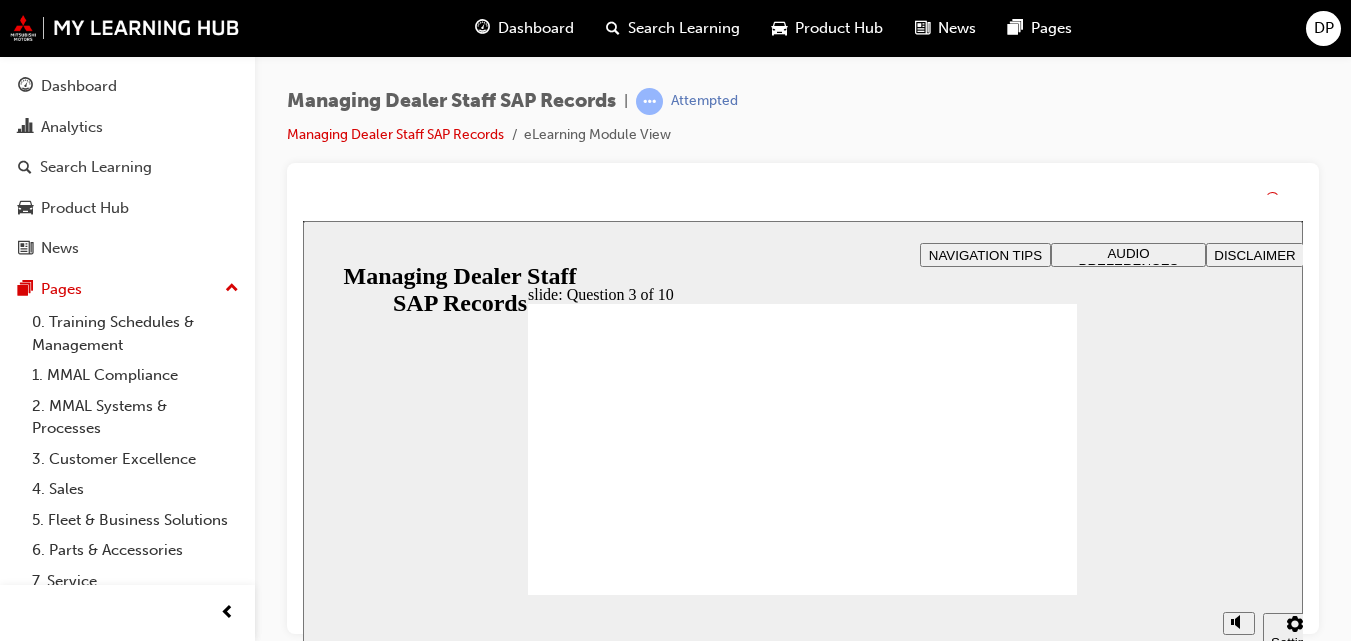 click 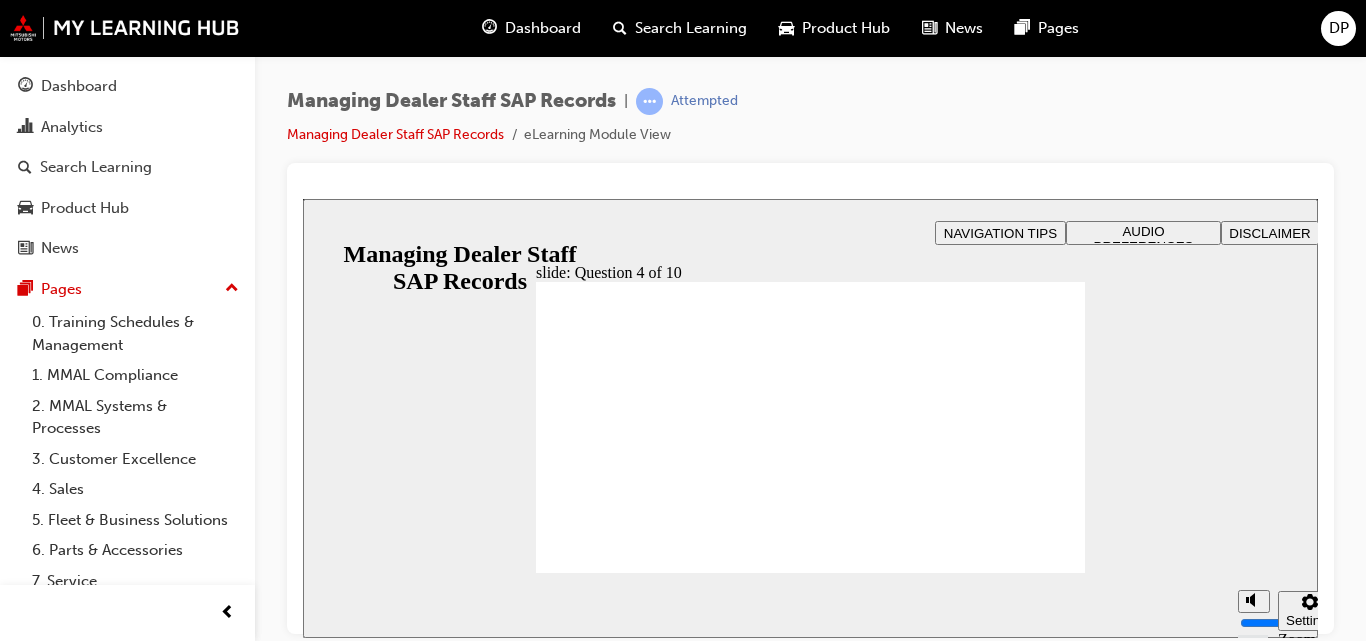 checkbox on "true" 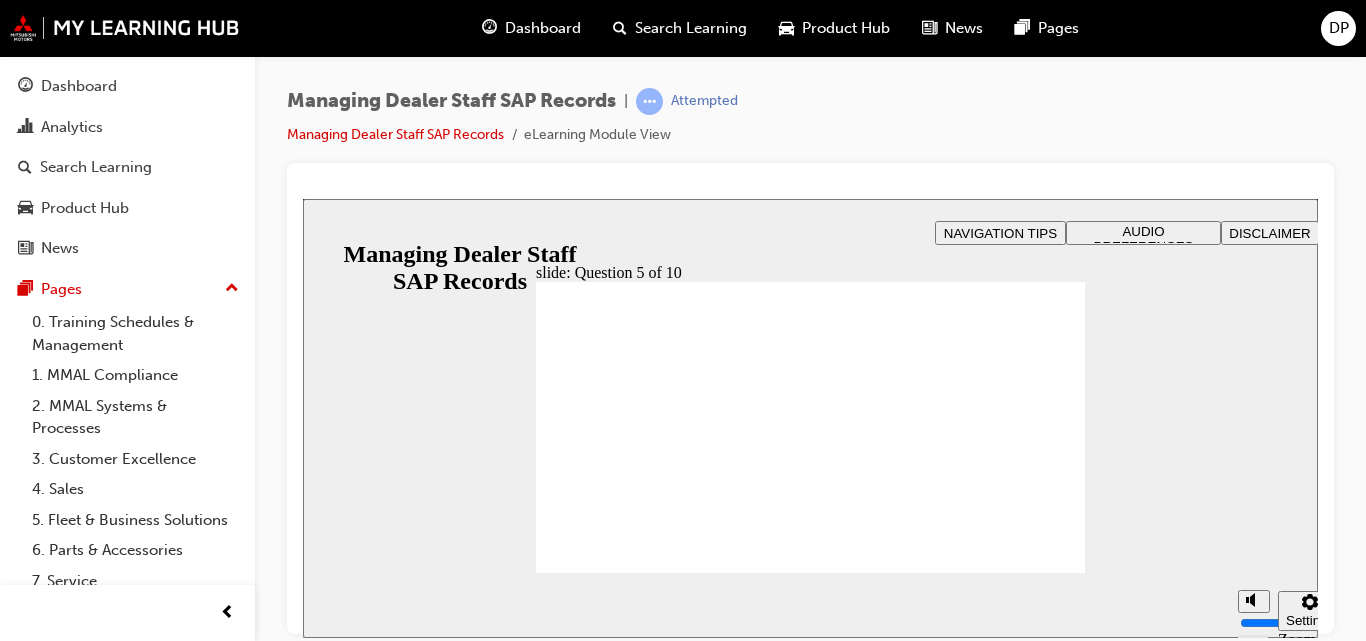 click 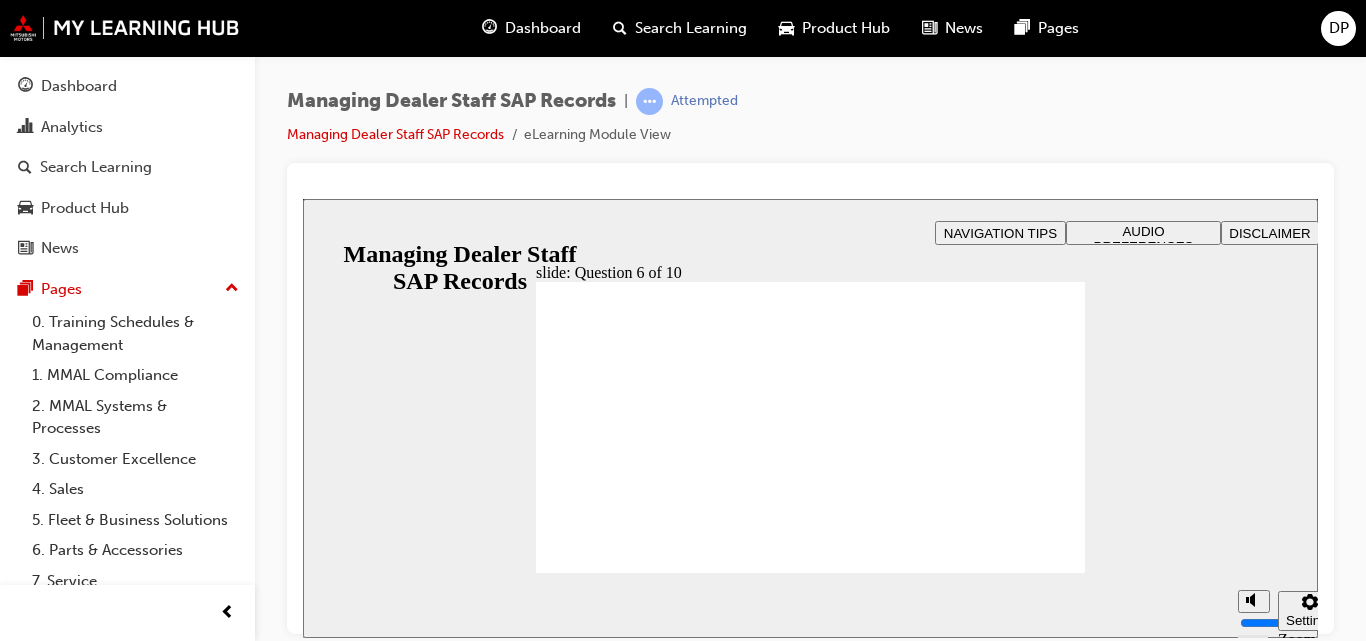 radio on "true" 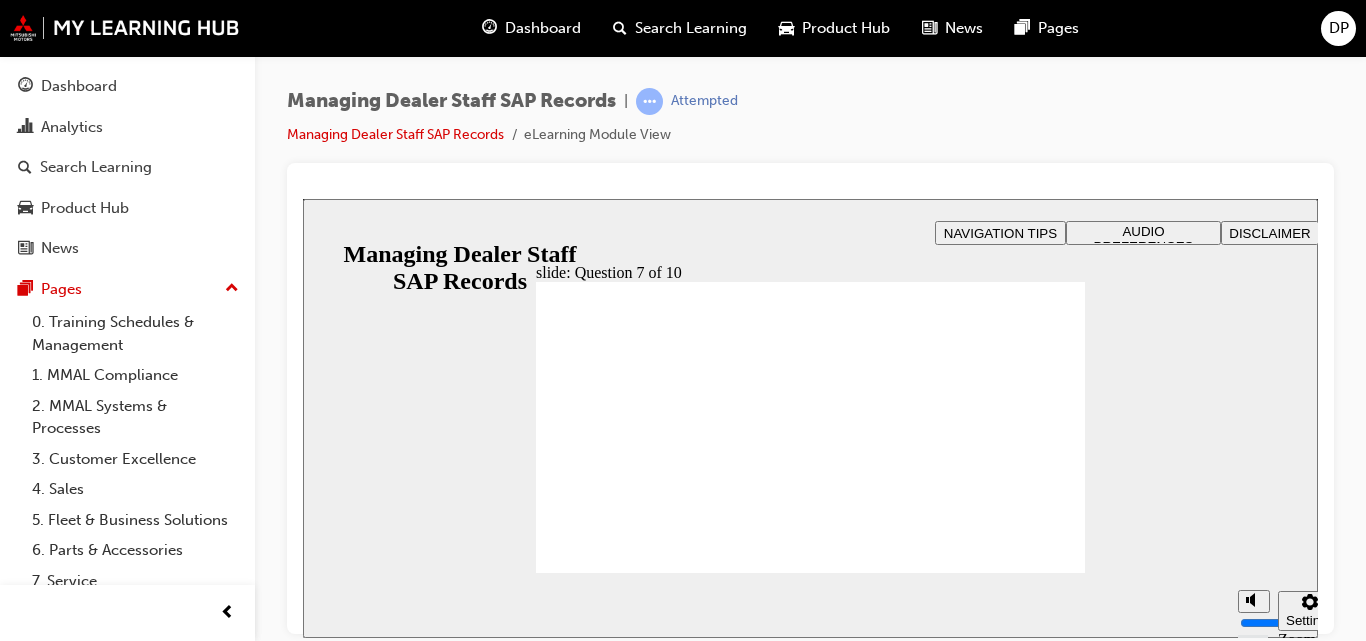 checkbox on "true" 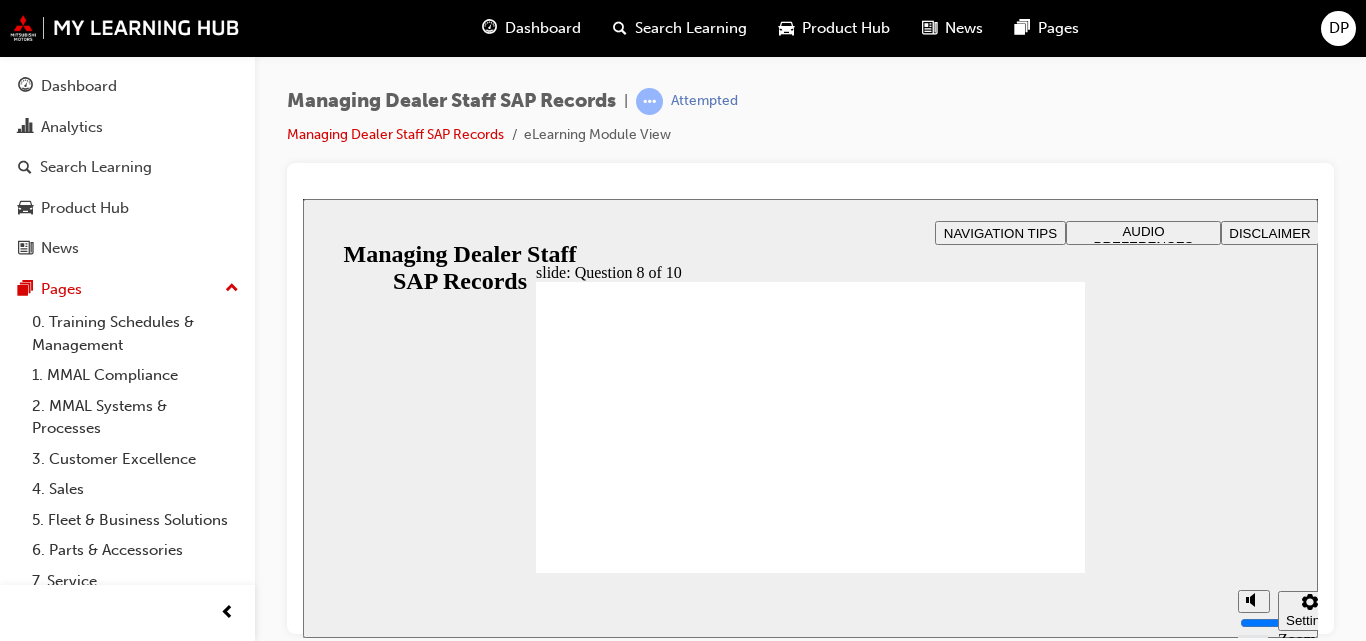 radio on "true" 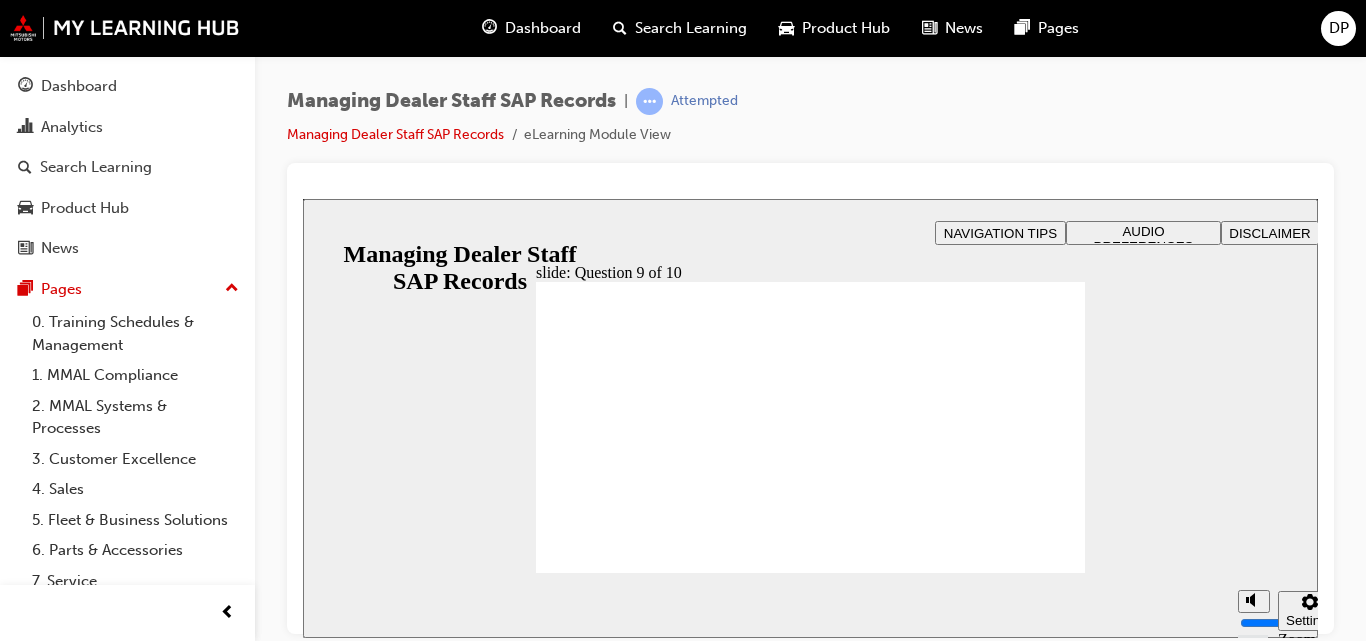 radio on "true" 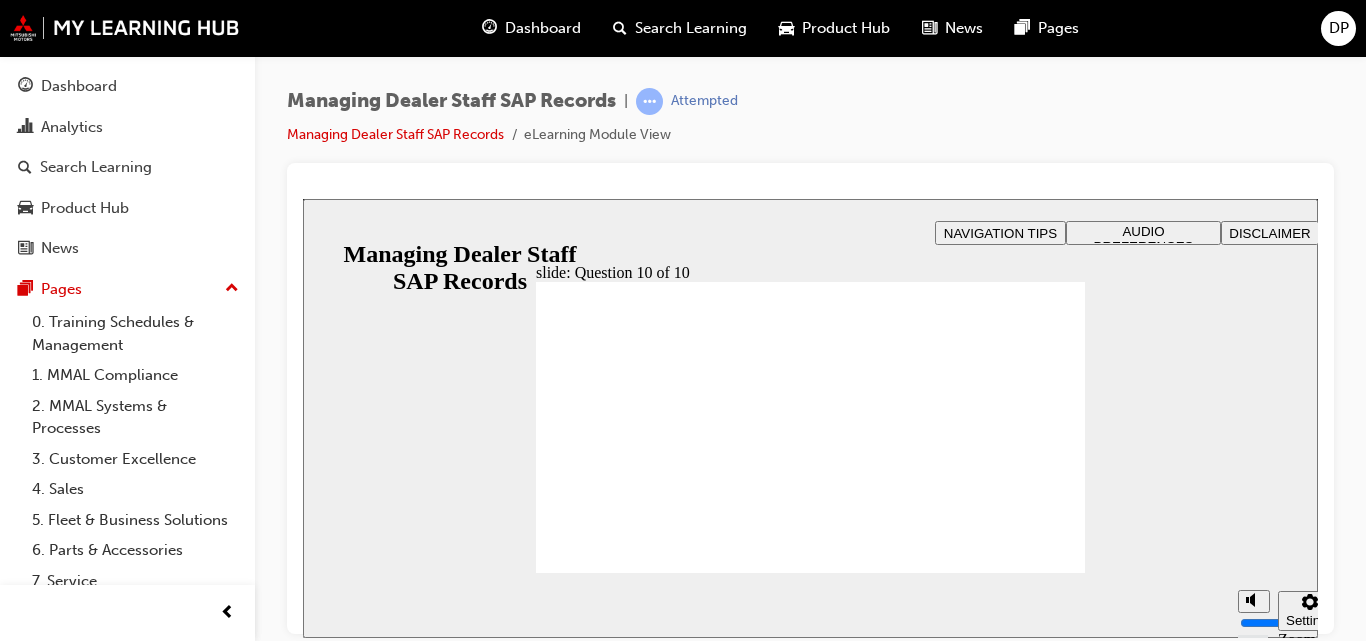 radio on "true" 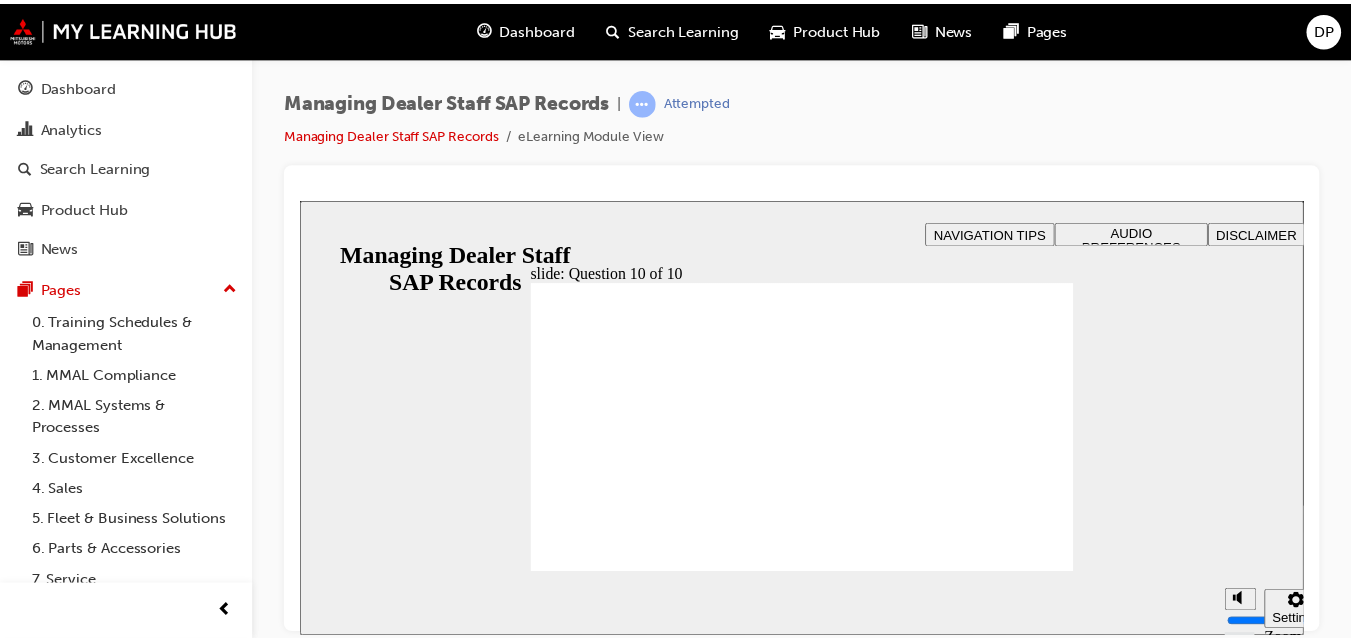 scroll, scrollTop: 0, scrollLeft: 0, axis: both 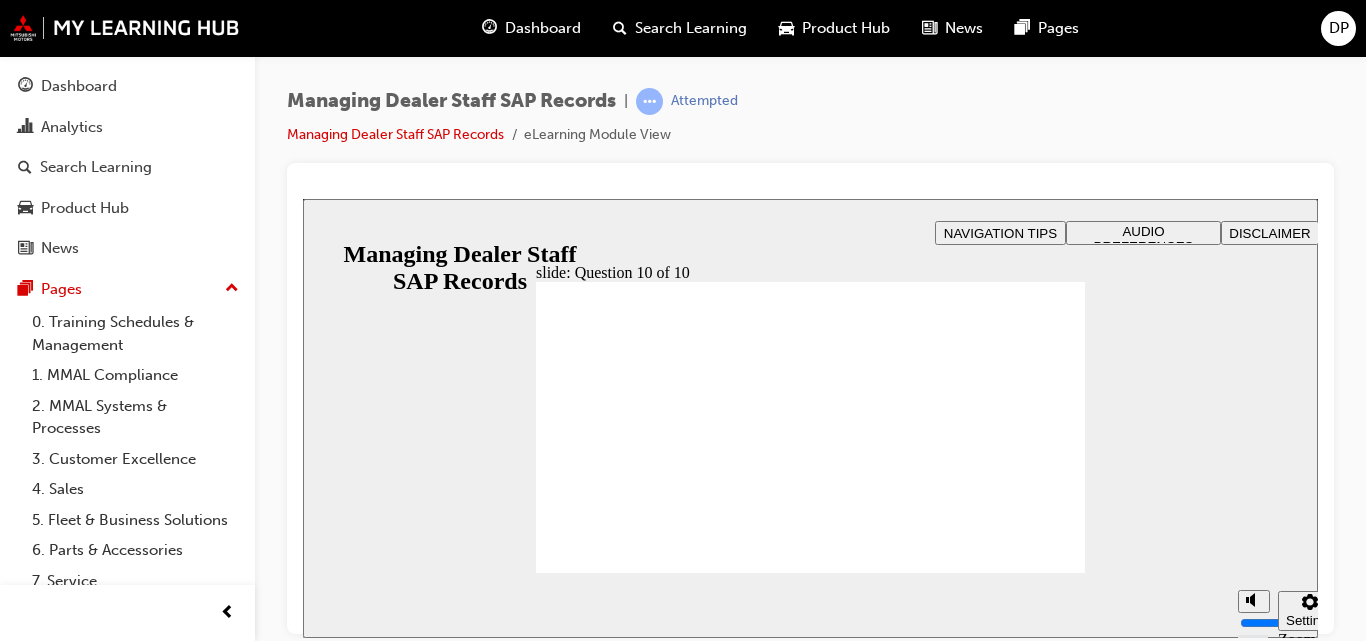 click 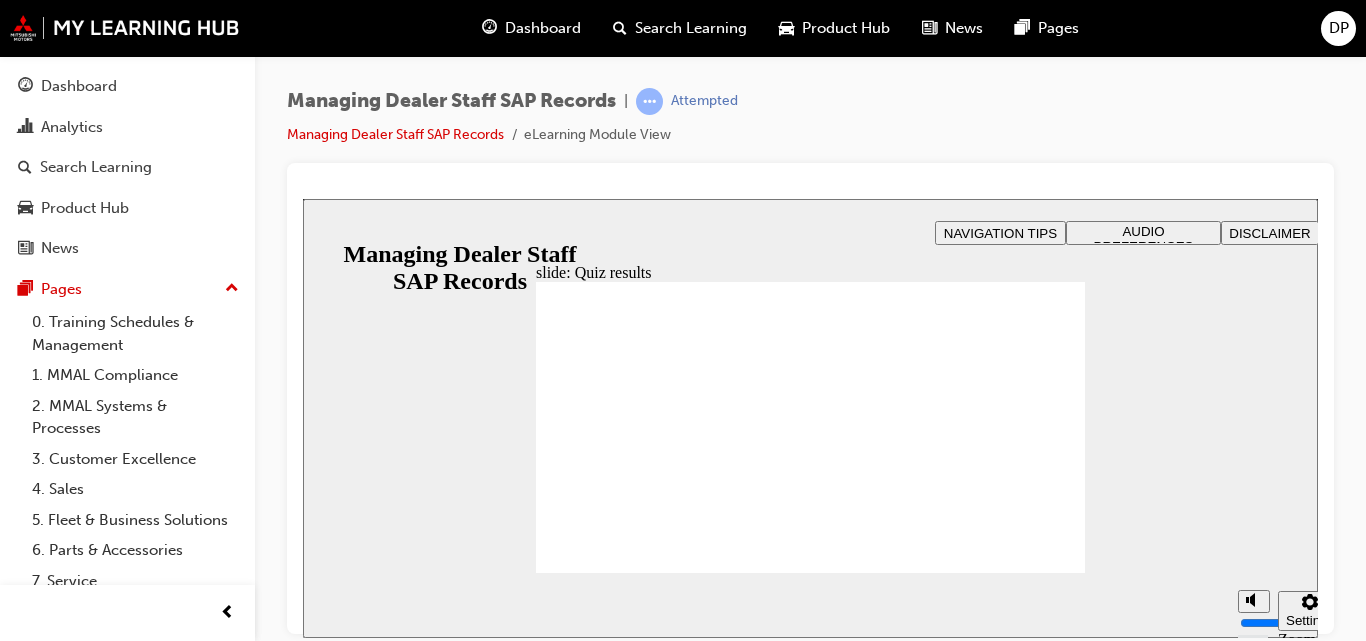 click 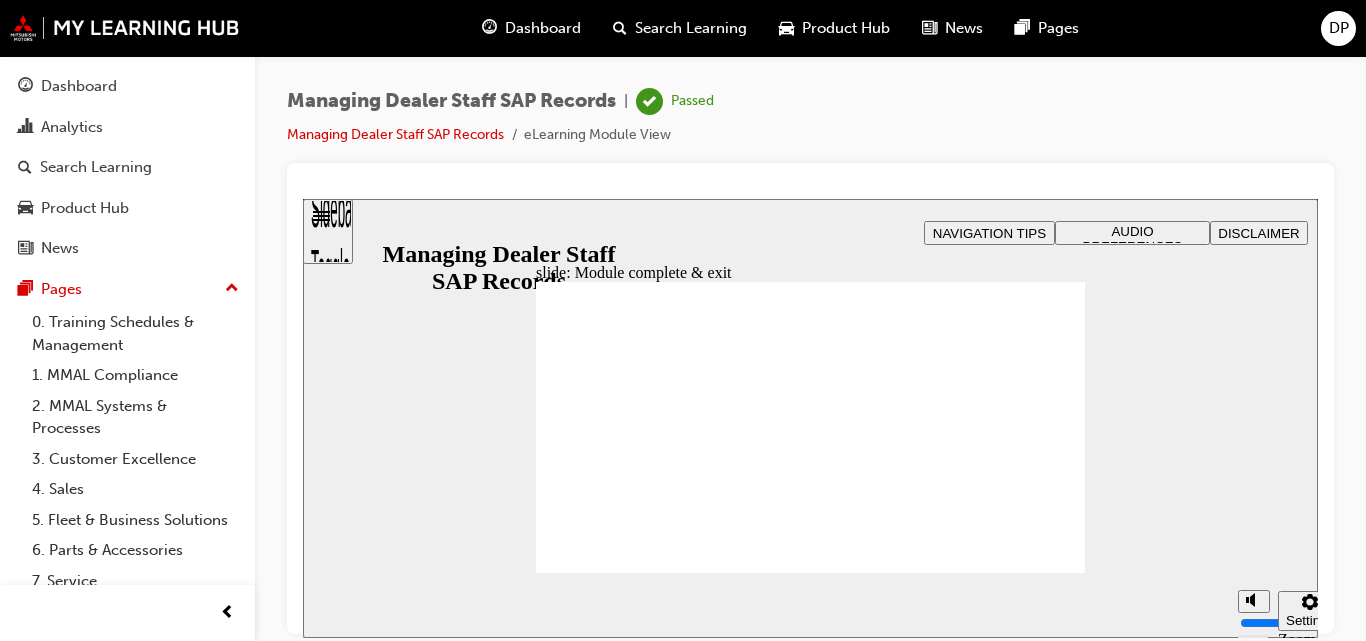 click 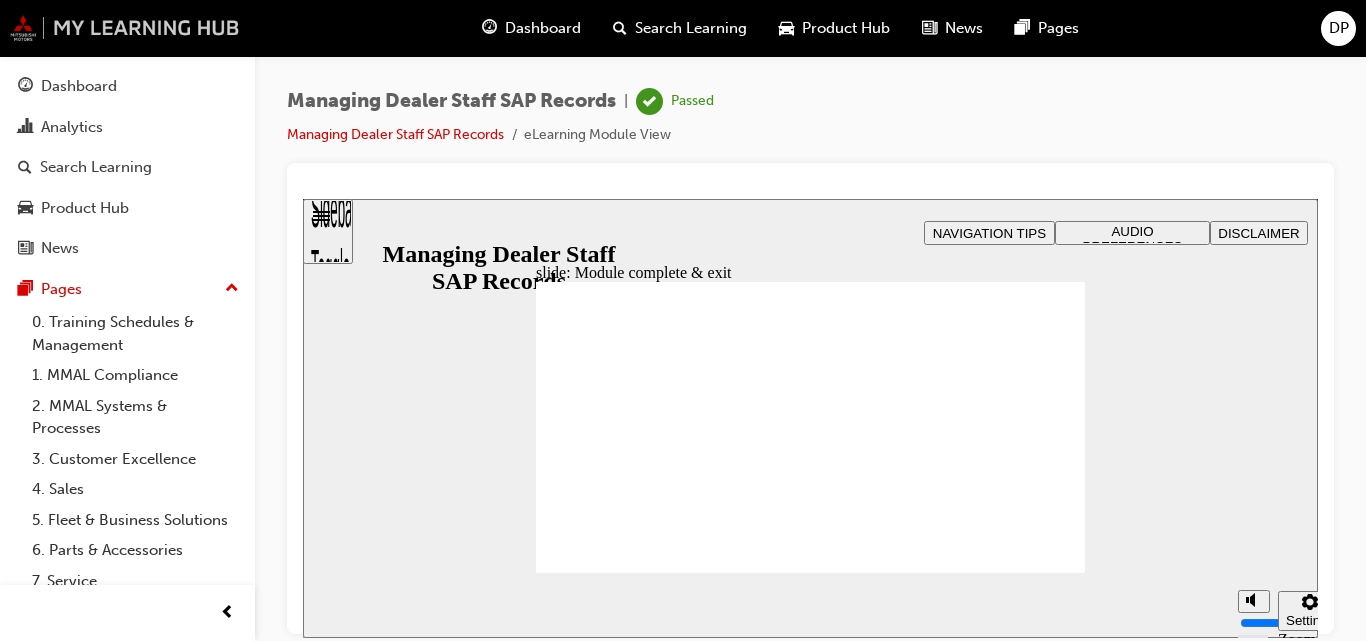click at bounding box center [125, 28] 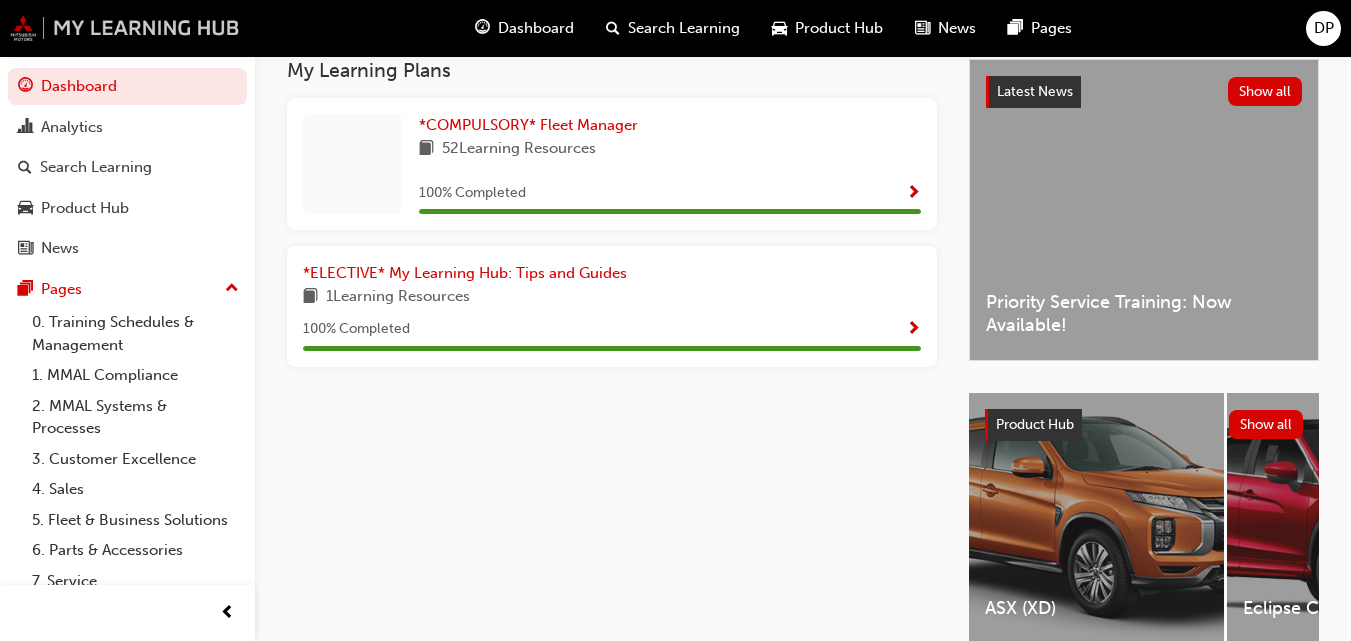 scroll, scrollTop: 400, scrollLeft: 0, axis: vertical 